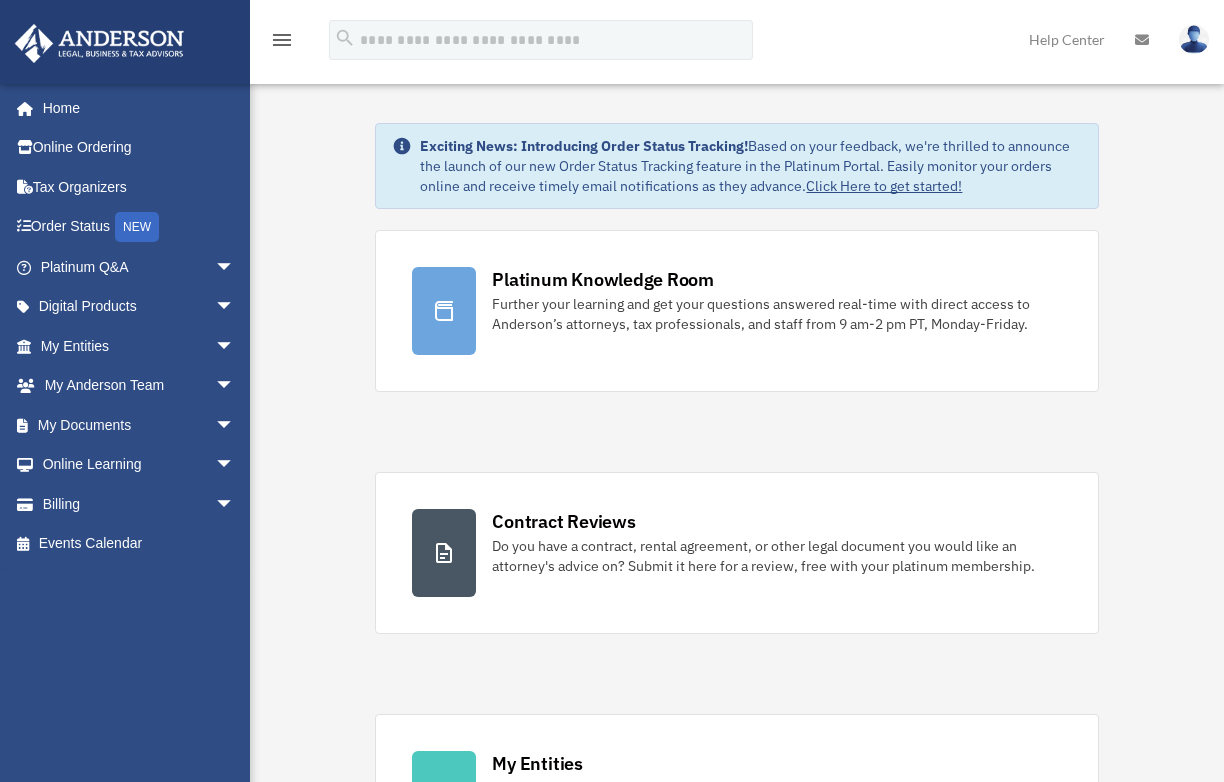 scroll, scrollTop: 0, scrollLeft: 0, axis: both 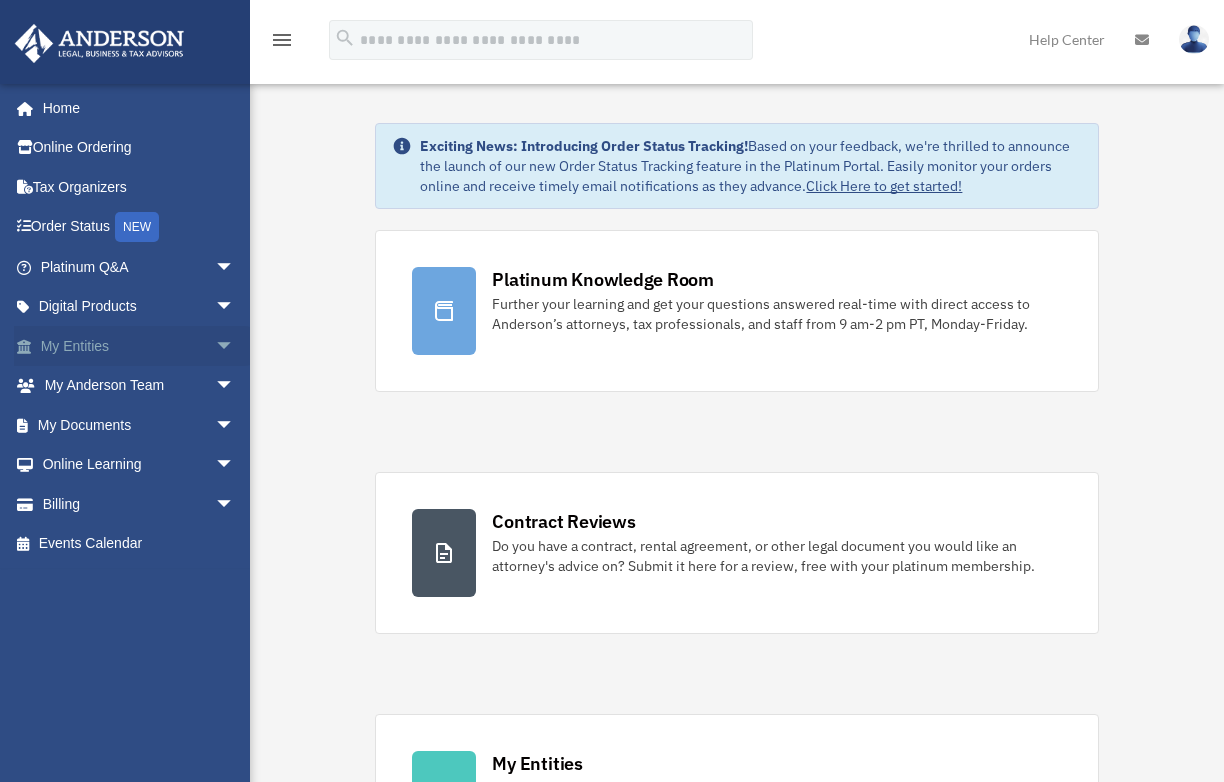 click on "arrow_drop_down" at bounding box center [235, 346] 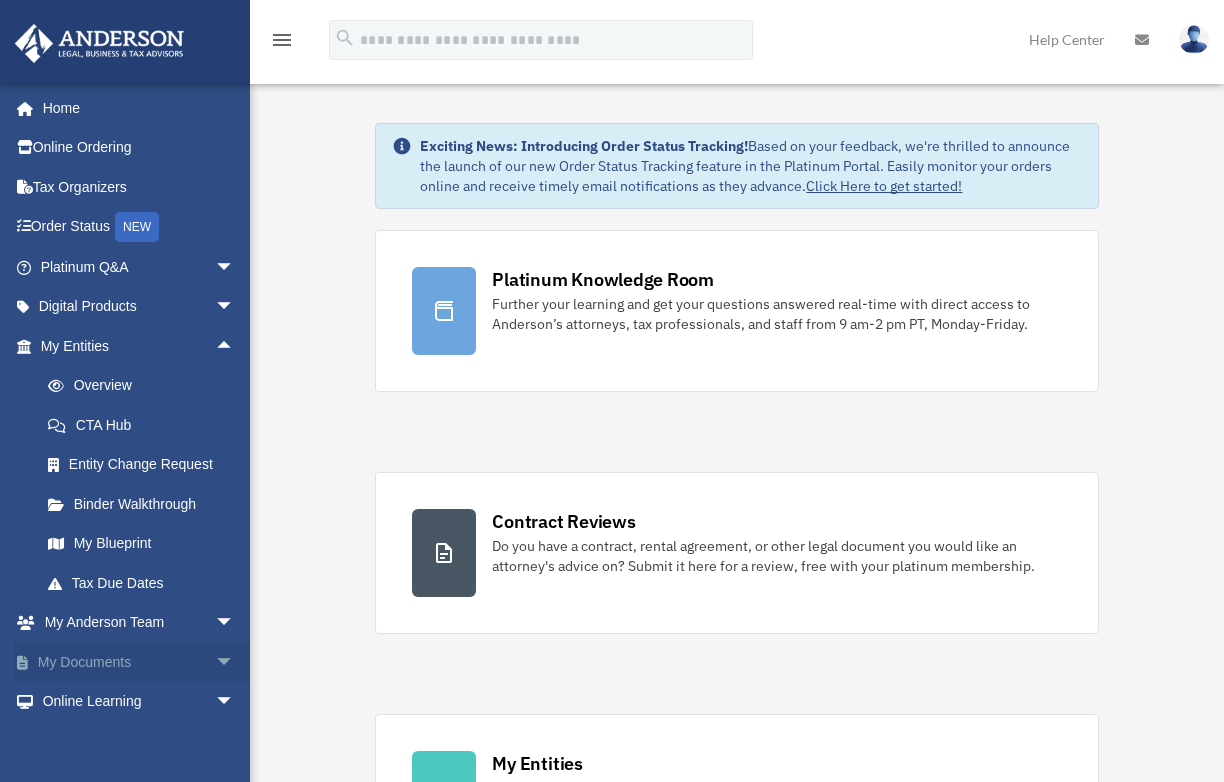 click on "My Documents arrow_drop_down" at bounding box center [139, 662] 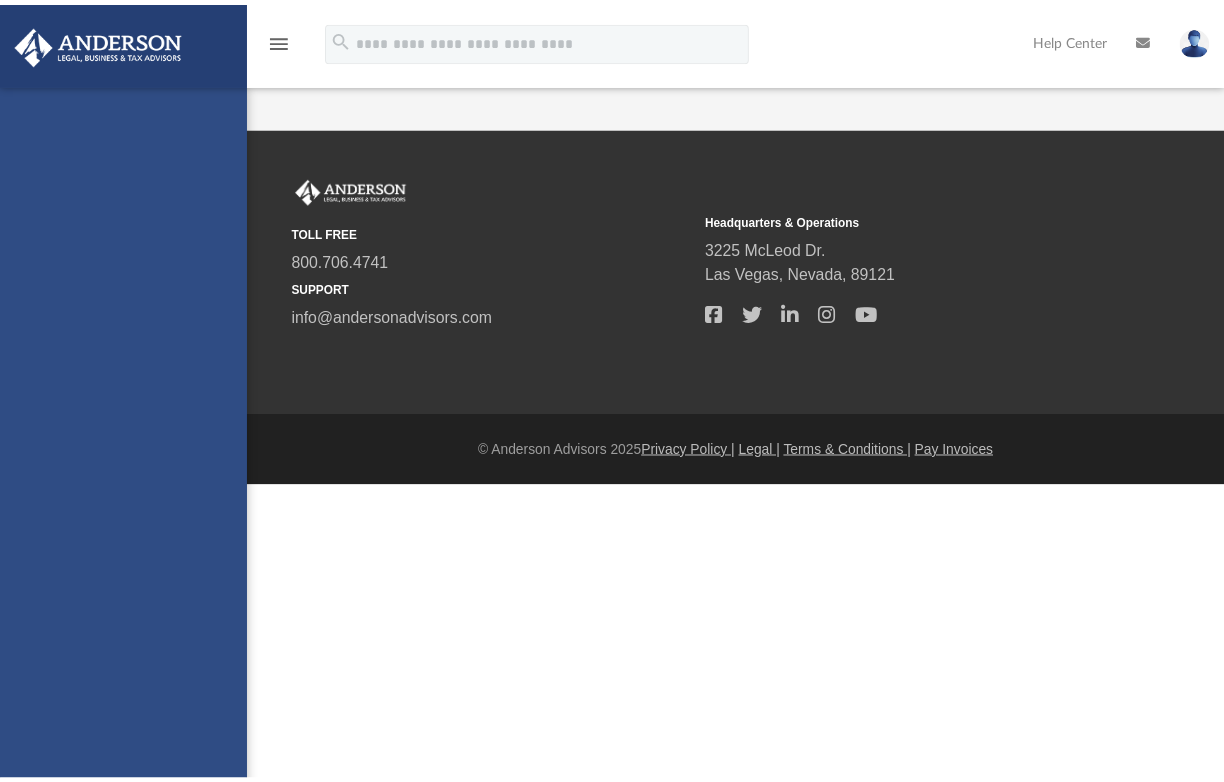 scroll, scrollTop: 0, scrollLeft: 0, axis: both 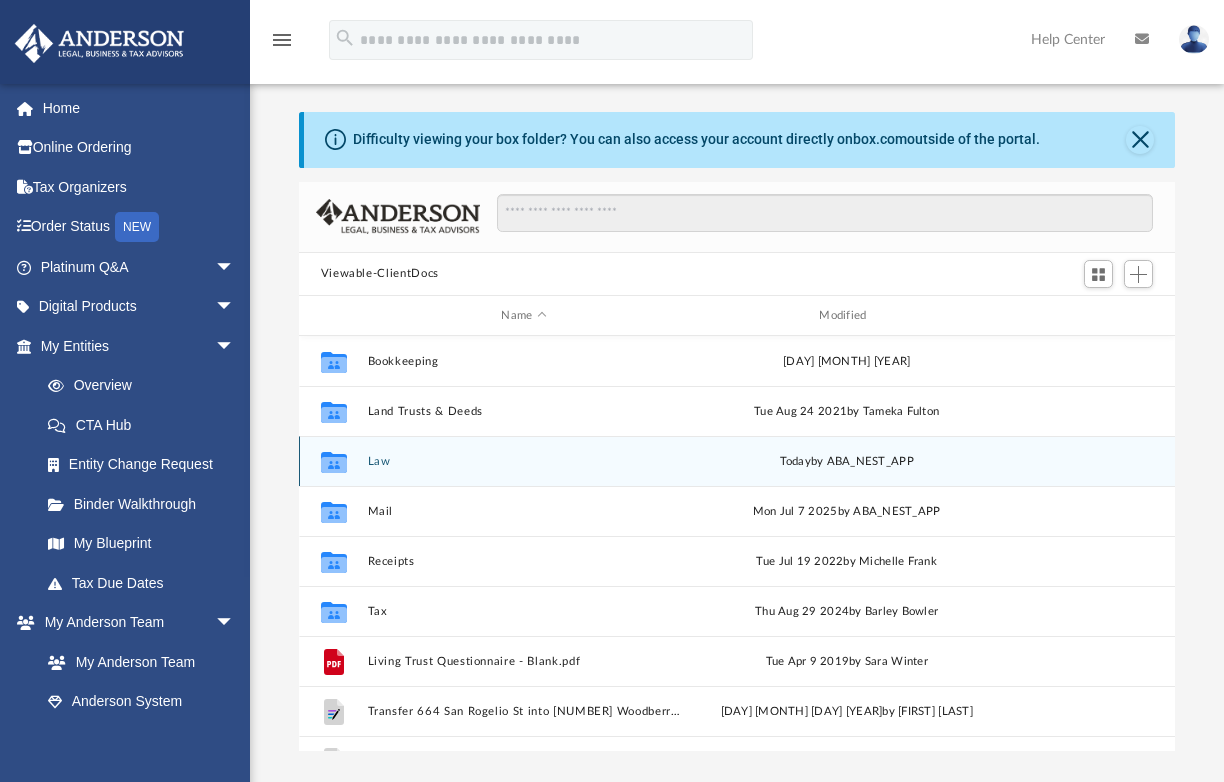 click on "Collaborated Folder" at bounding box center (333, 462) 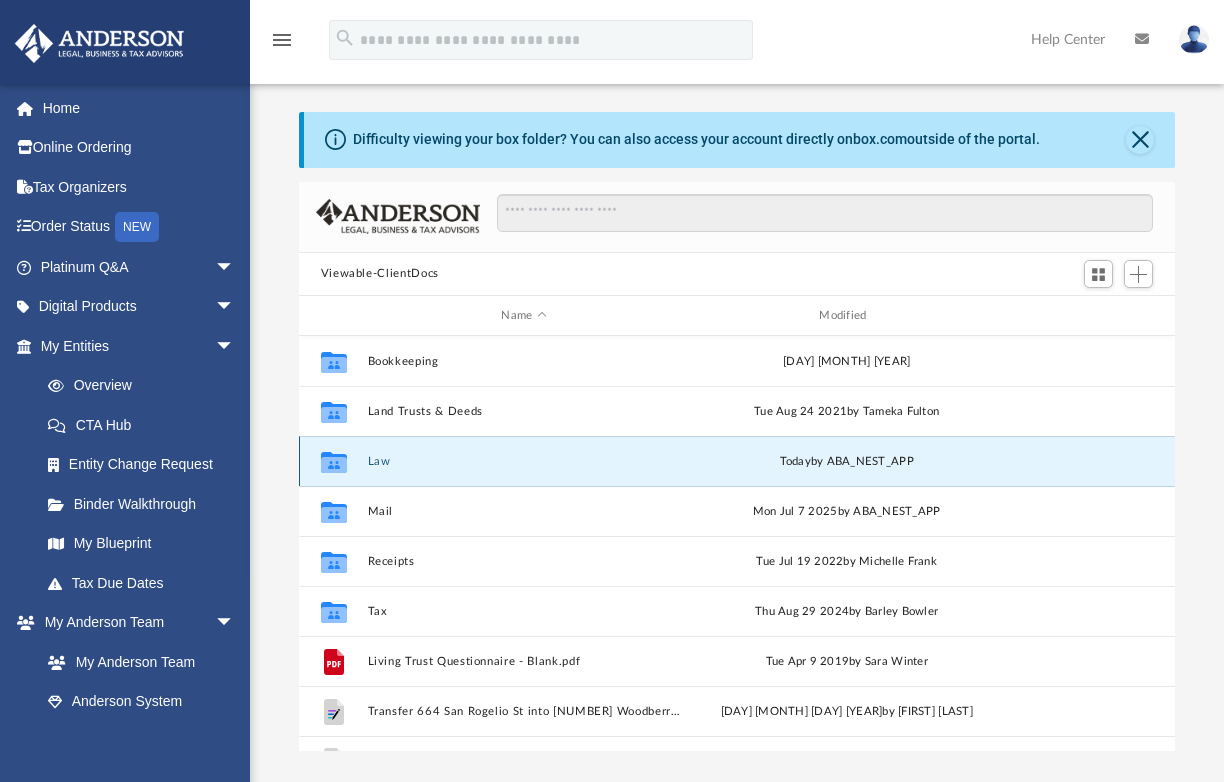 click 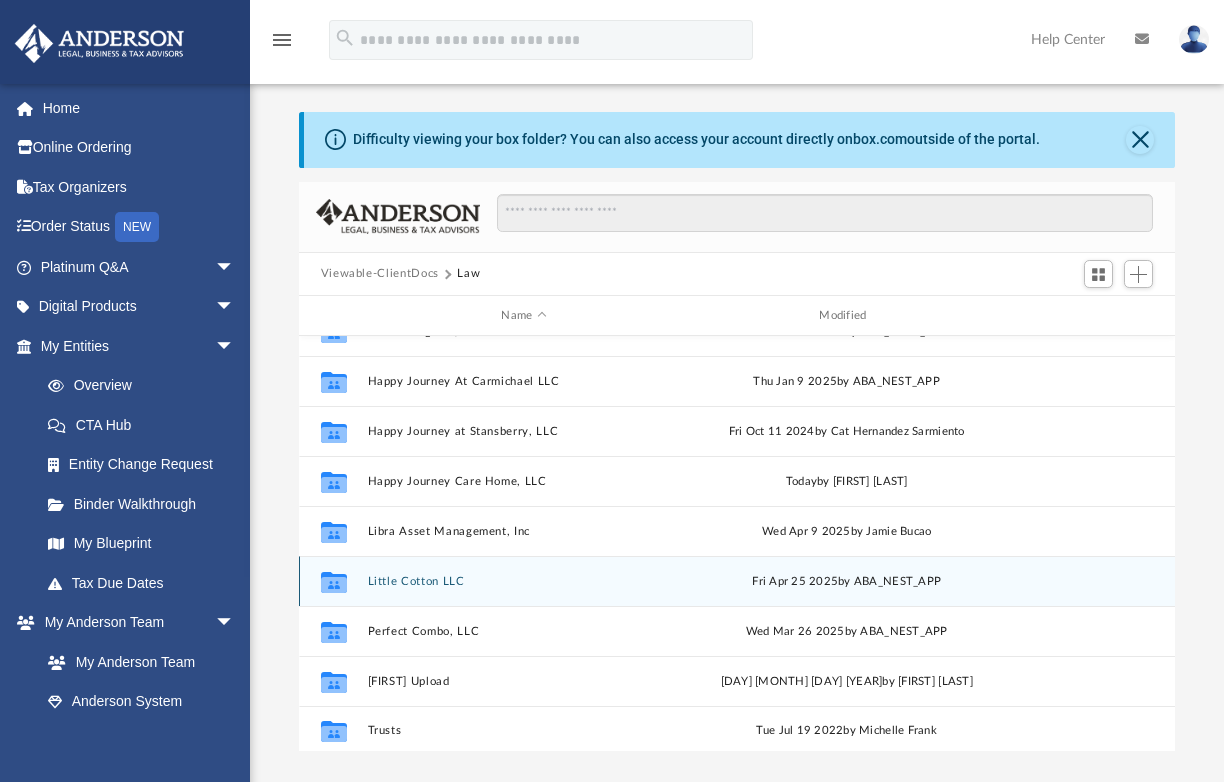 scroll, scrollTop: 535, scrollLeft: 0, axis: vertical 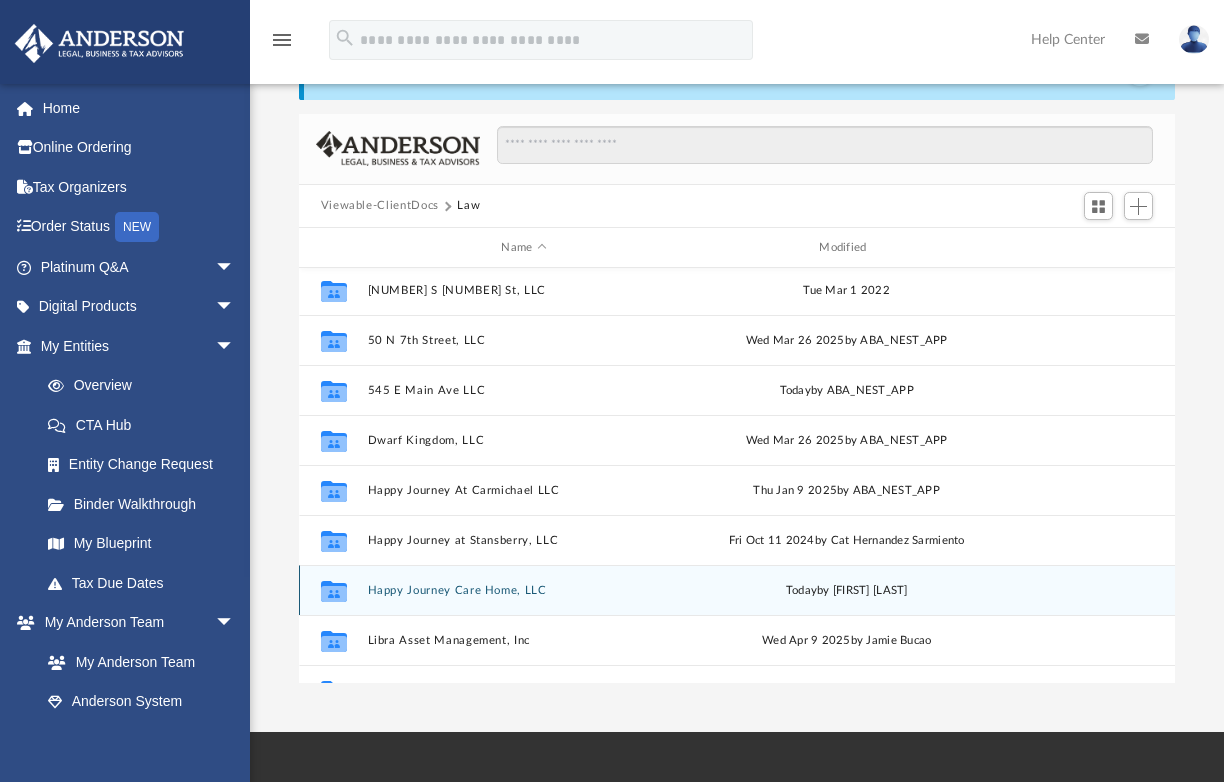 click on "Happy Journey Care Home, LLC" at bounding box center (524, 590) 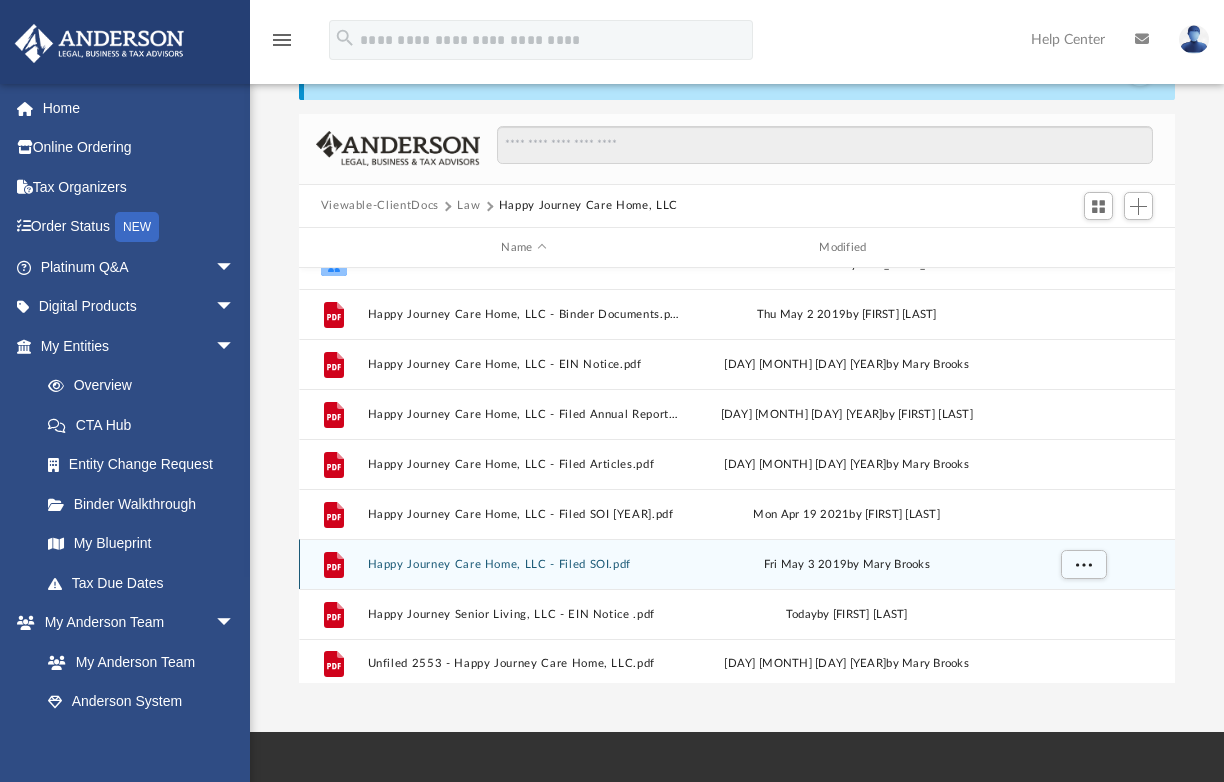 scroll, scrollTop: 35, scrollLeft: 0, axis: vertical 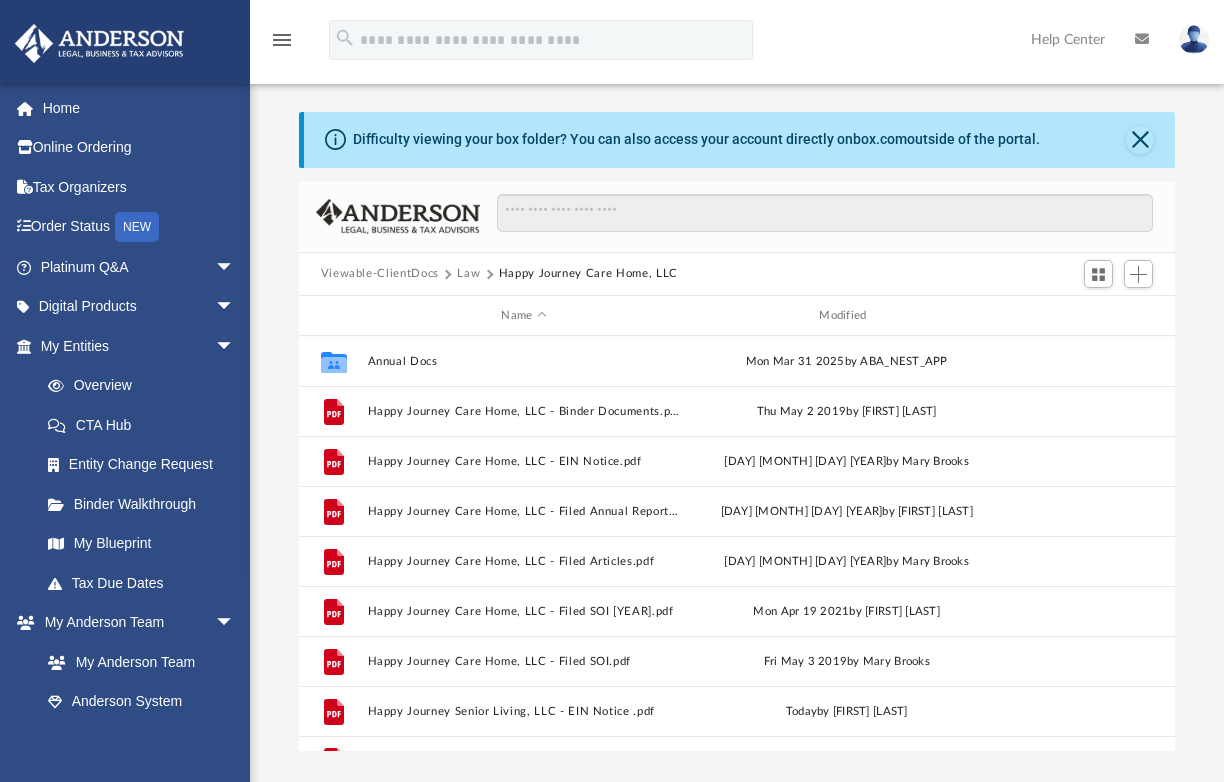 click on "Law" at bounding box center (468, 274) 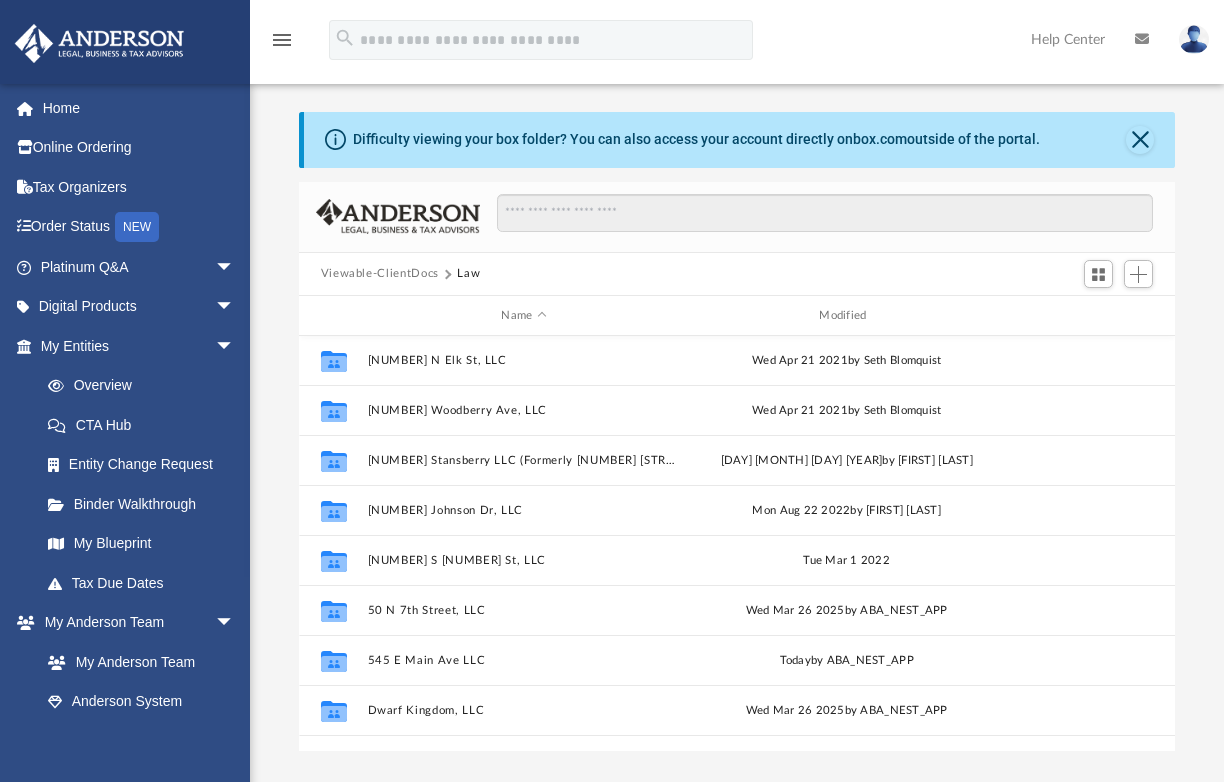 scroll, scrollTop: 195, scrollLeft: 0, axis: vertical 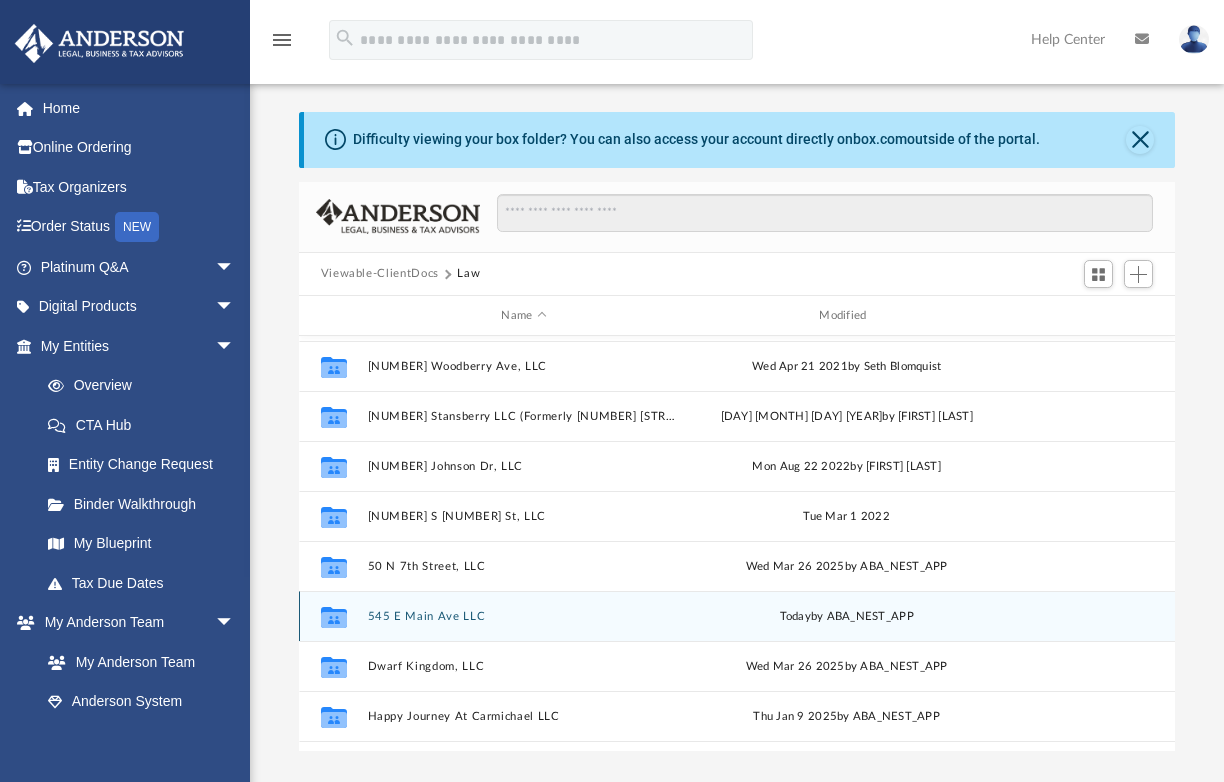 click on "545 E Main Ave LLC" at bounding box center [524, 616] 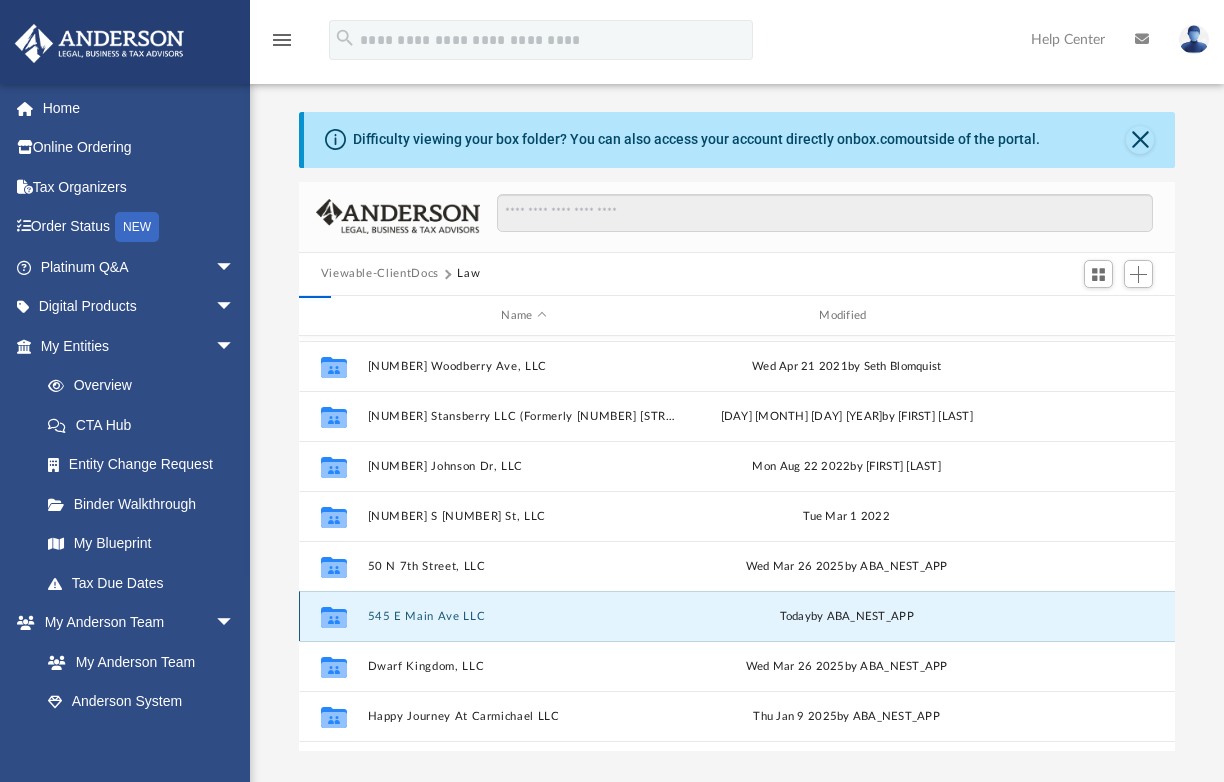 scroll, scrollTop: 0, scrollLeft: 0, axis: both 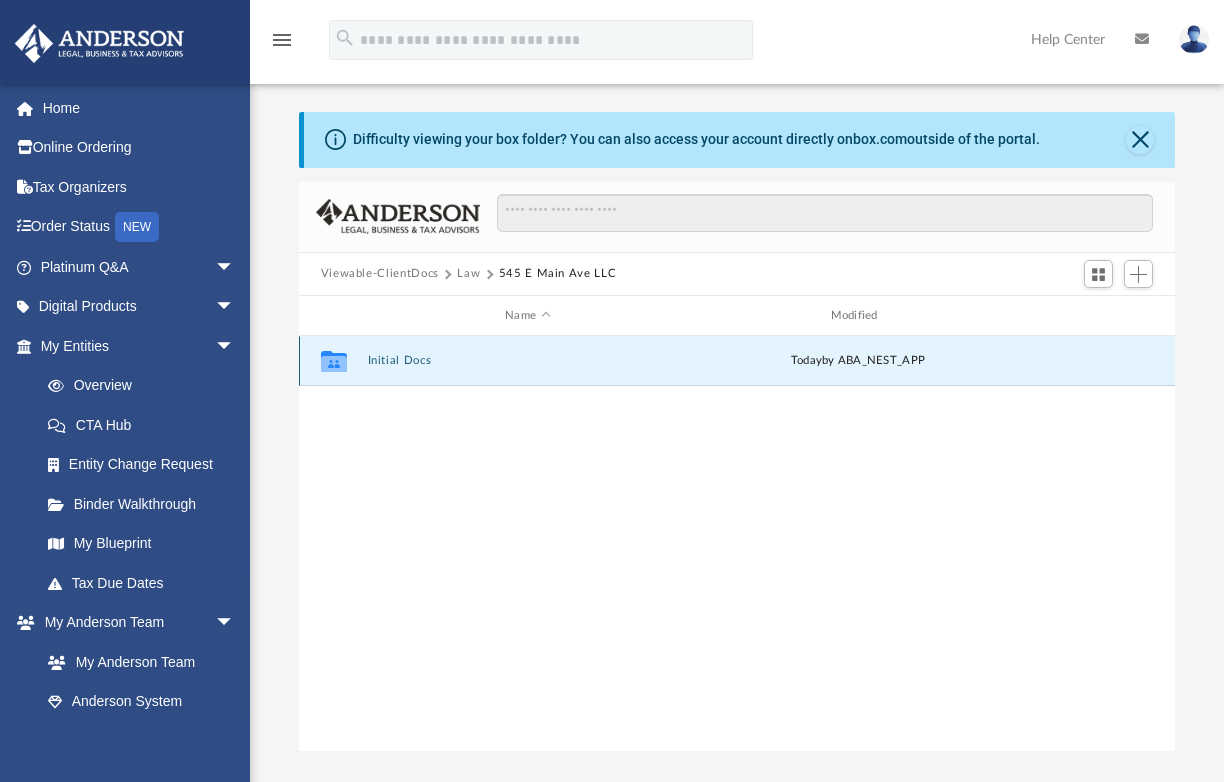 click on "Initial Docs" at bounding box center [527, 361] 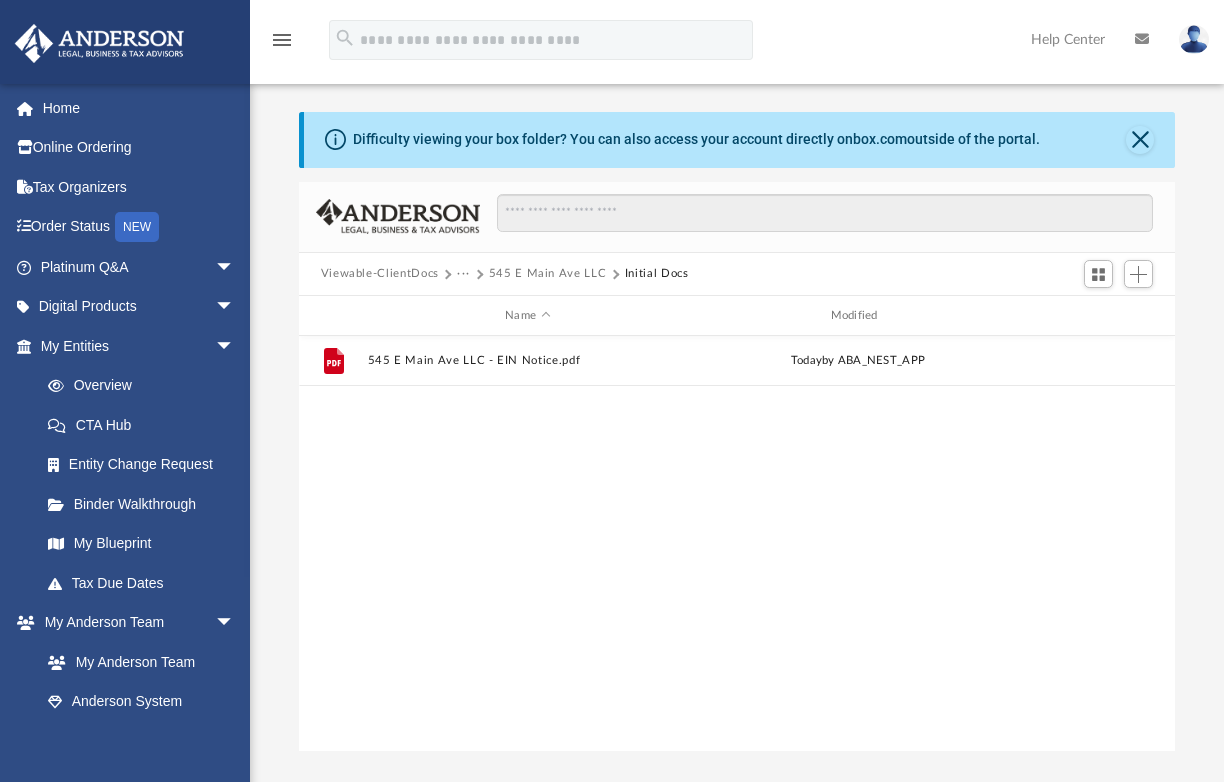 click on "545 E Main Ave LLC" at bounding box center (548, 274) 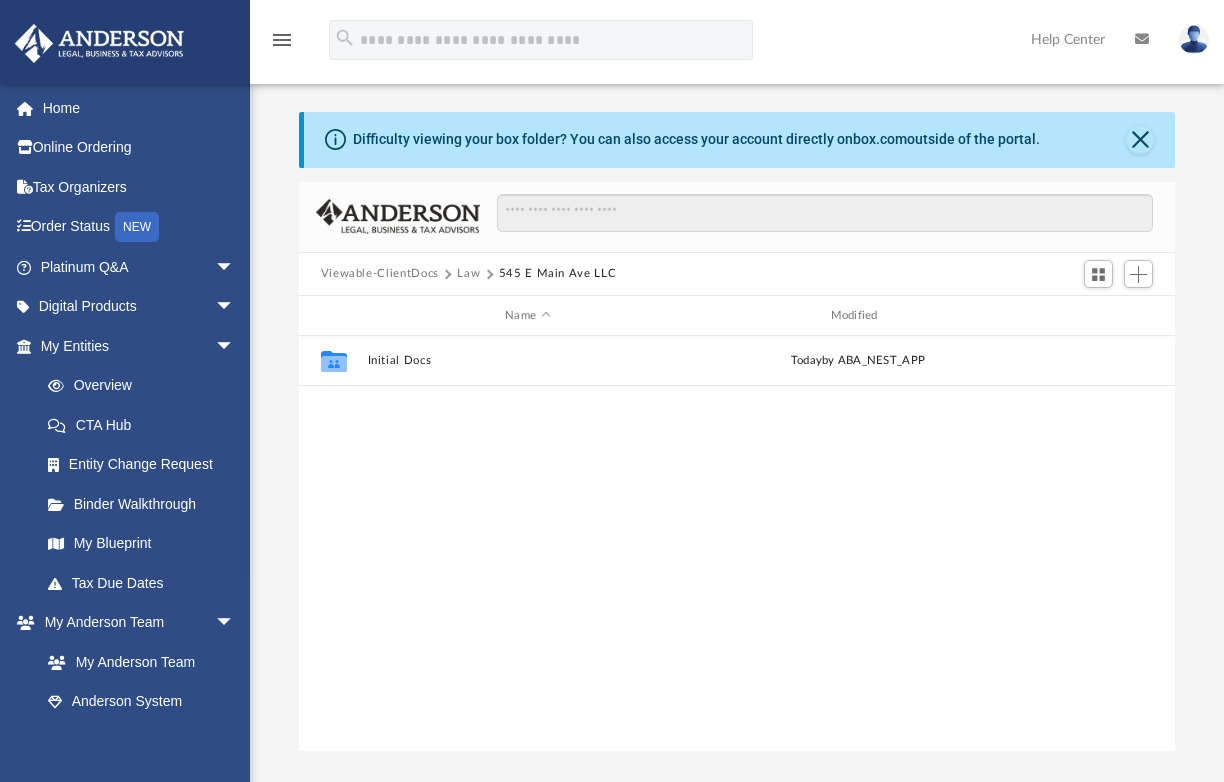 click on "Law" at bounding box center (468, 274) 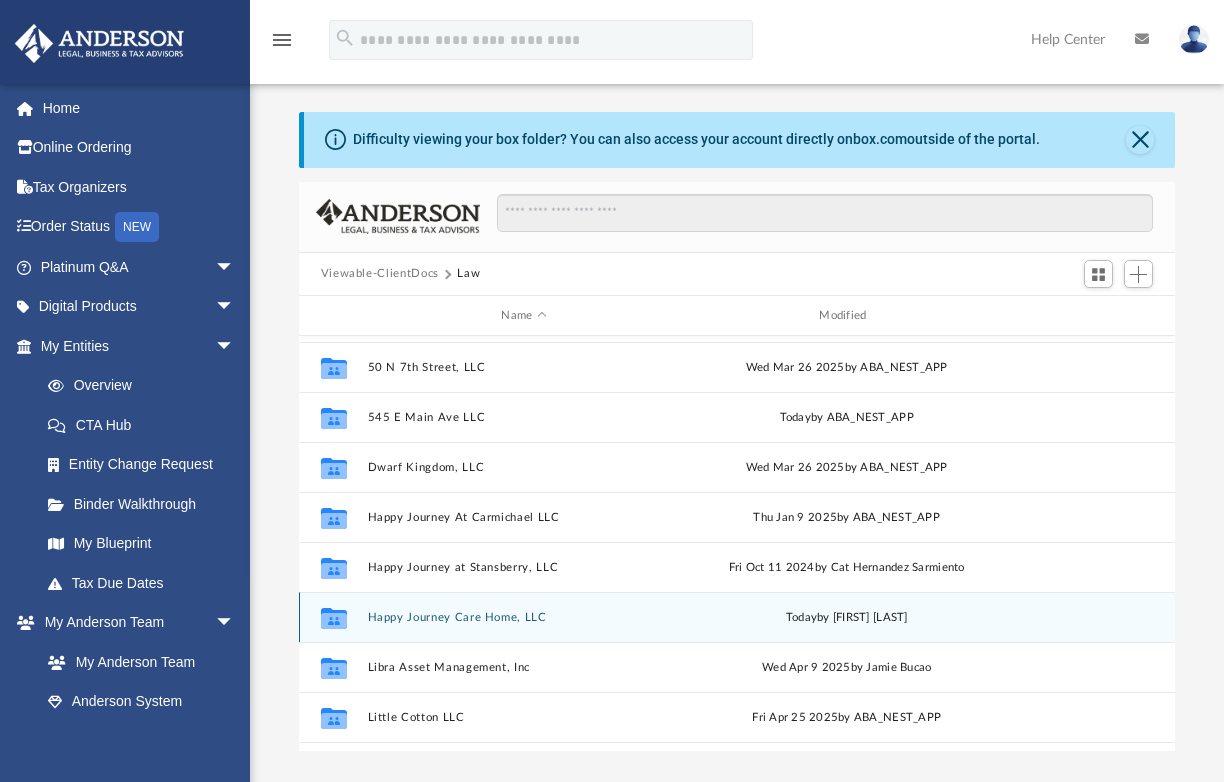 scroll, scrollTop: 395, scrollLeft: 0, axis: vertical 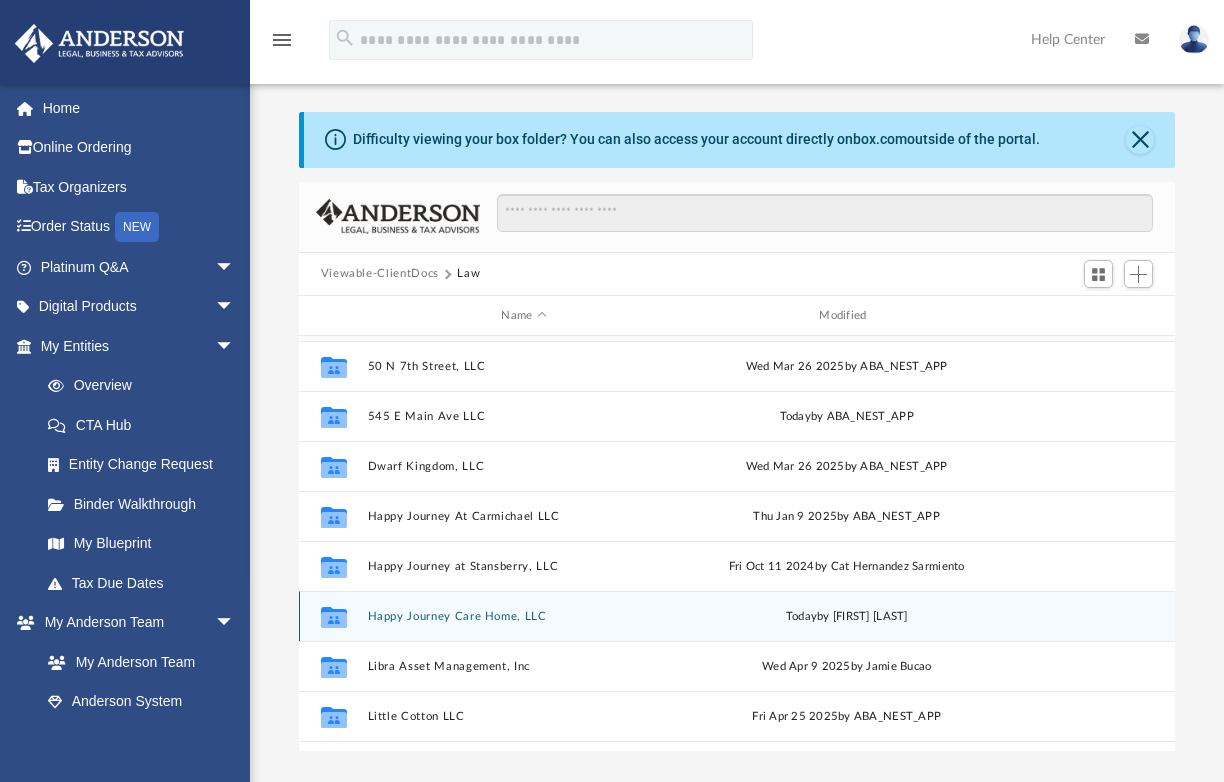 drag, startPoint x: 475, startPoint y: 617, endPoint x: 490, endPoint y: 612, distance: 15.811388 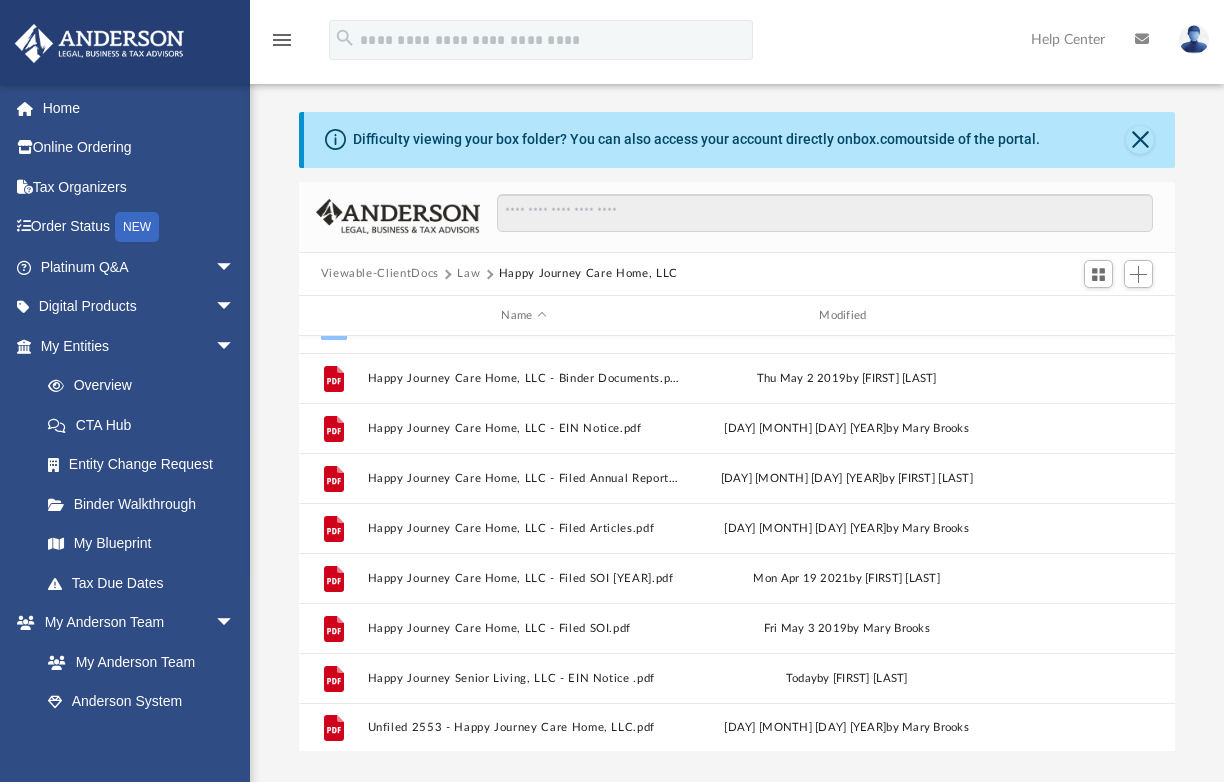 scroll, scrollTop: 35, scrollLeft: 0, axis: vertical 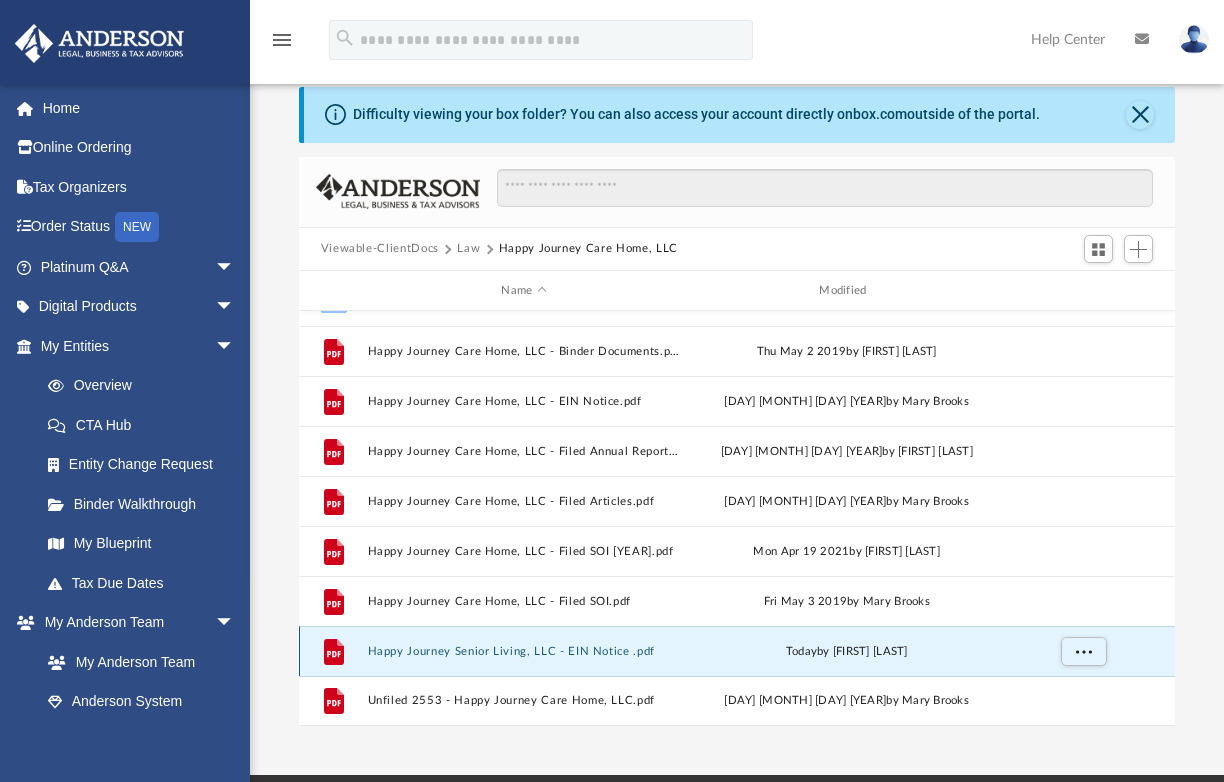 click on "Happy Journey Senior Living, LLC - EIN Notice .pdf" at bounding box center (524, 651) 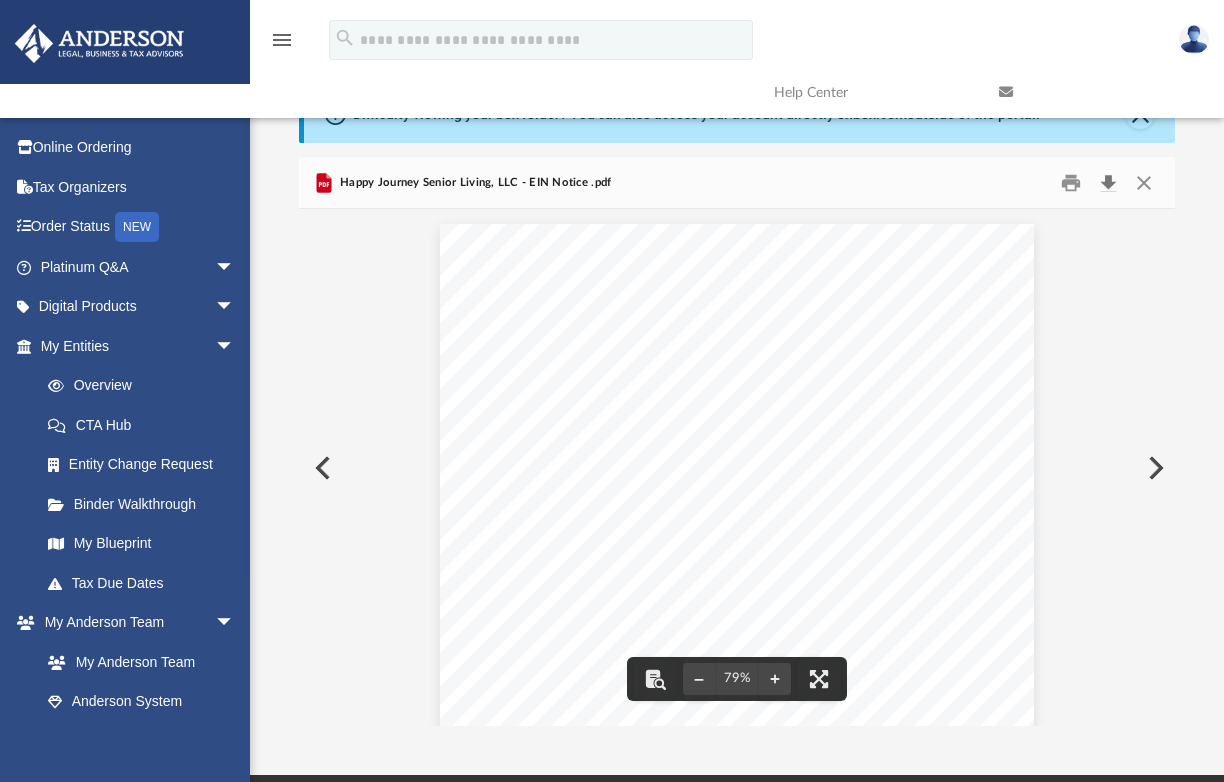 click at bounding box center (1108, 182) 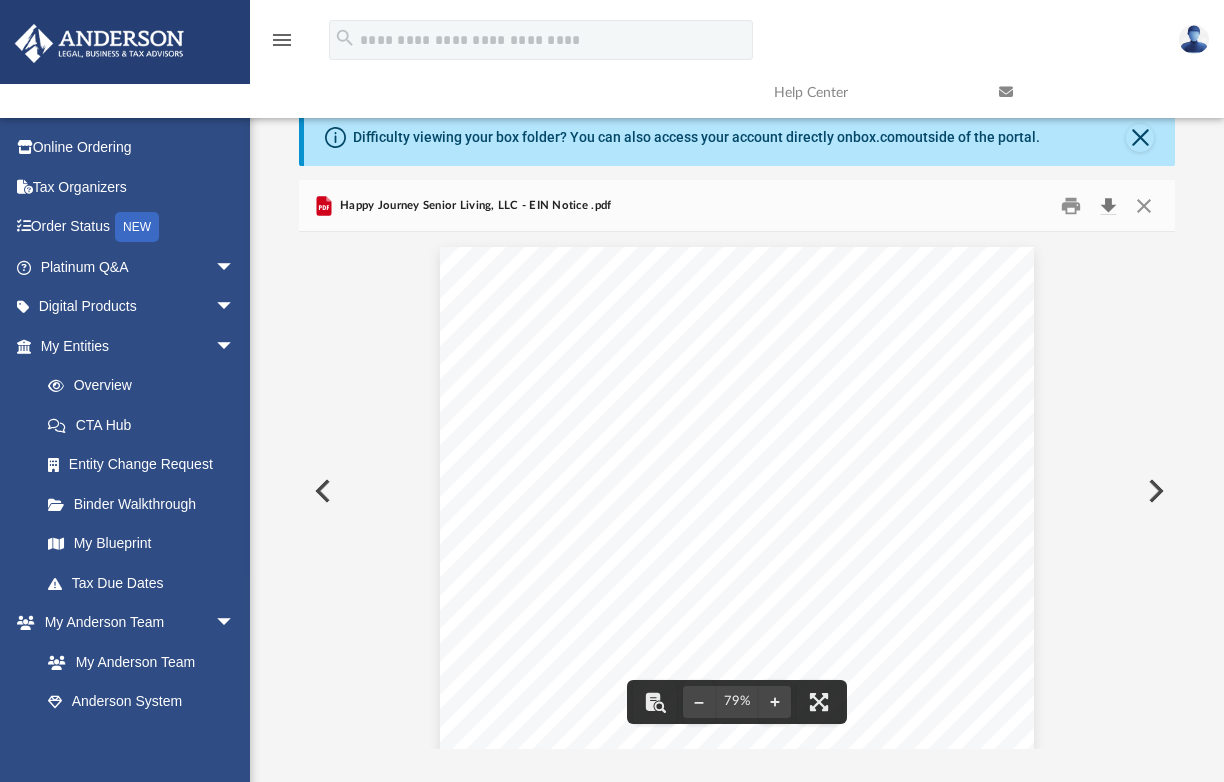 scroll, scrollTop: 0, scrollLeft: 0, axis: both 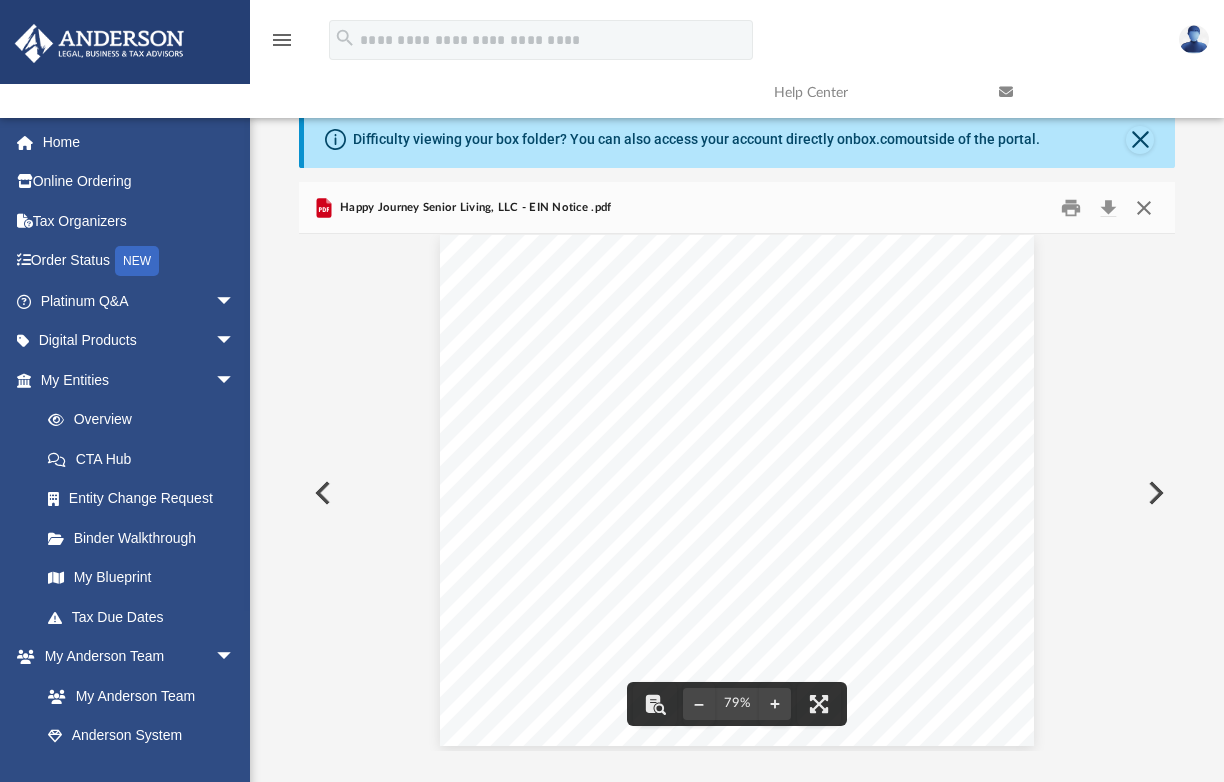 click at bounding box center (1144, 207) 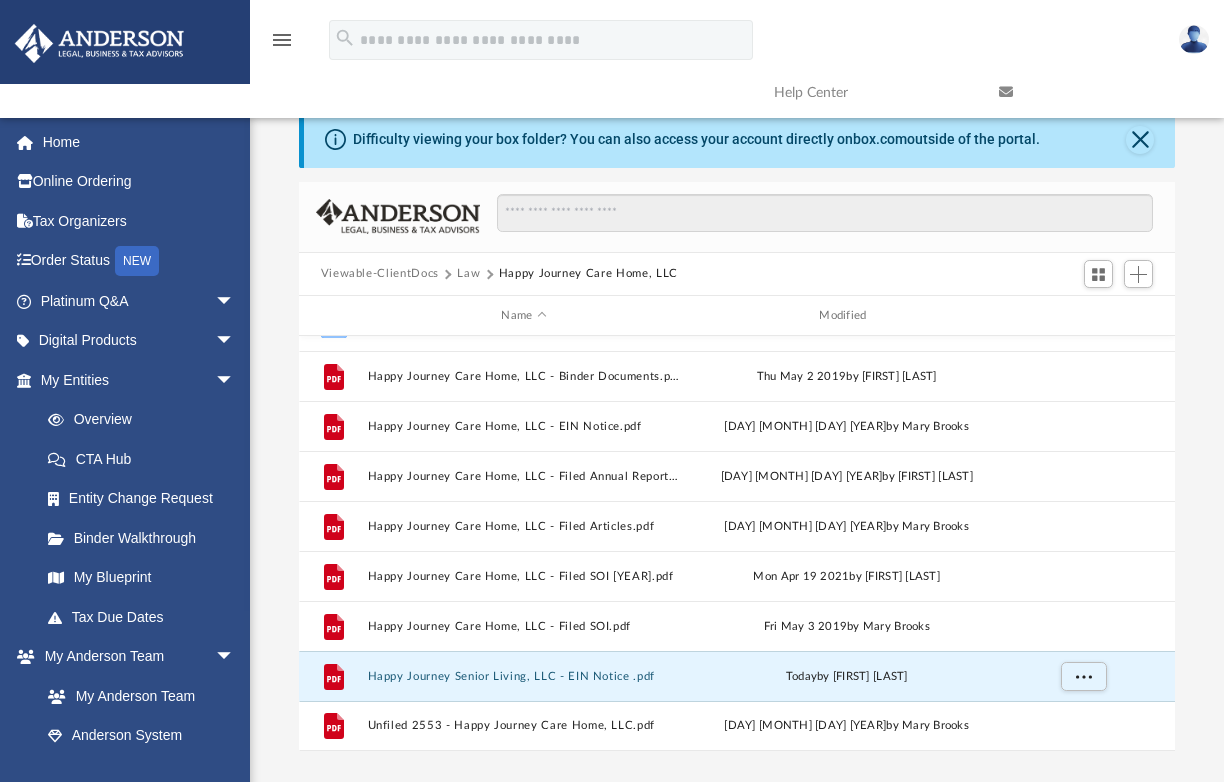 click on "Law" at bounding box center [477, 274] 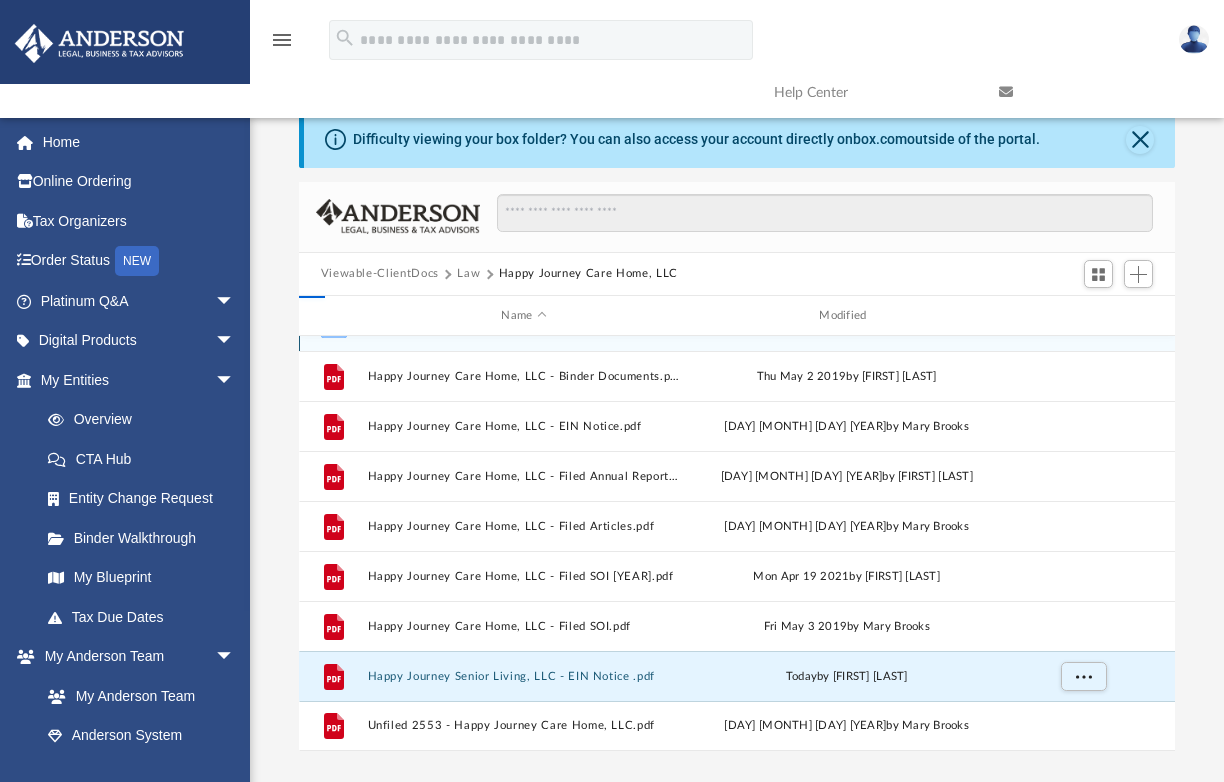scroll, scrollTop: 0, scrollLeft: 0, axis: both 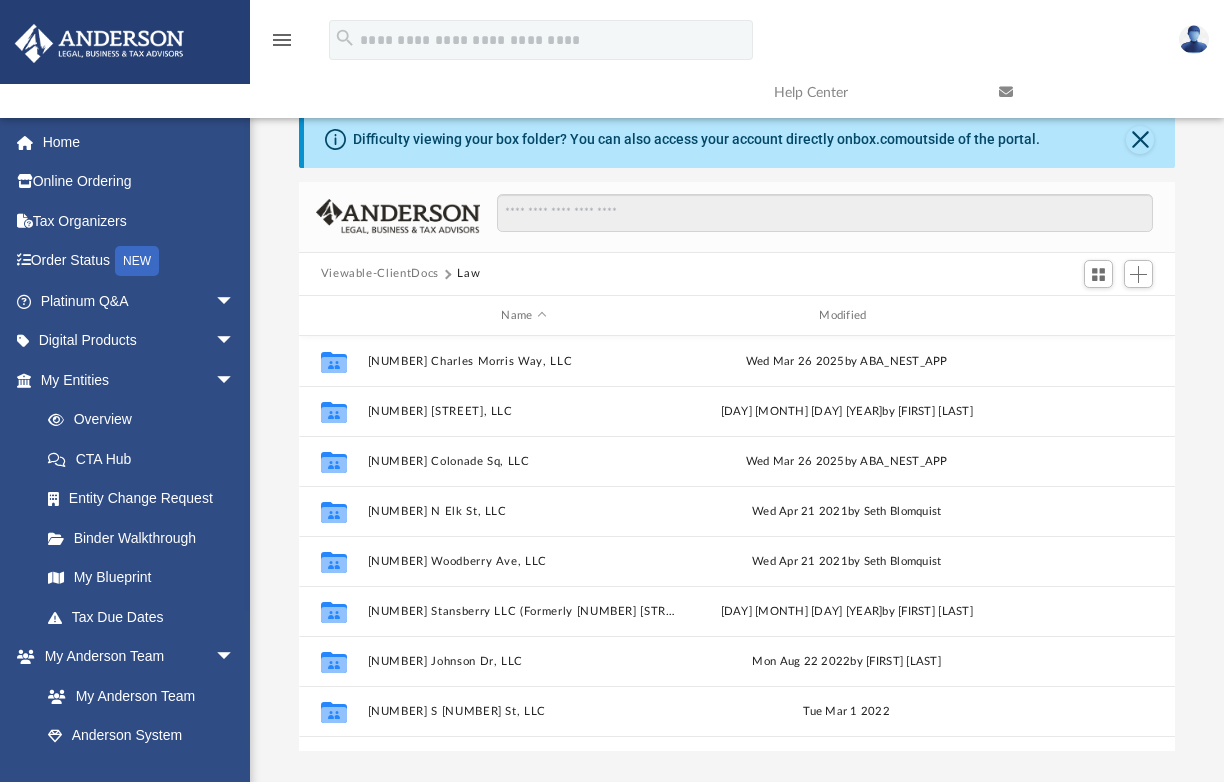 click on "Viewable-ClientDocs" at bounding box center (380, 274) 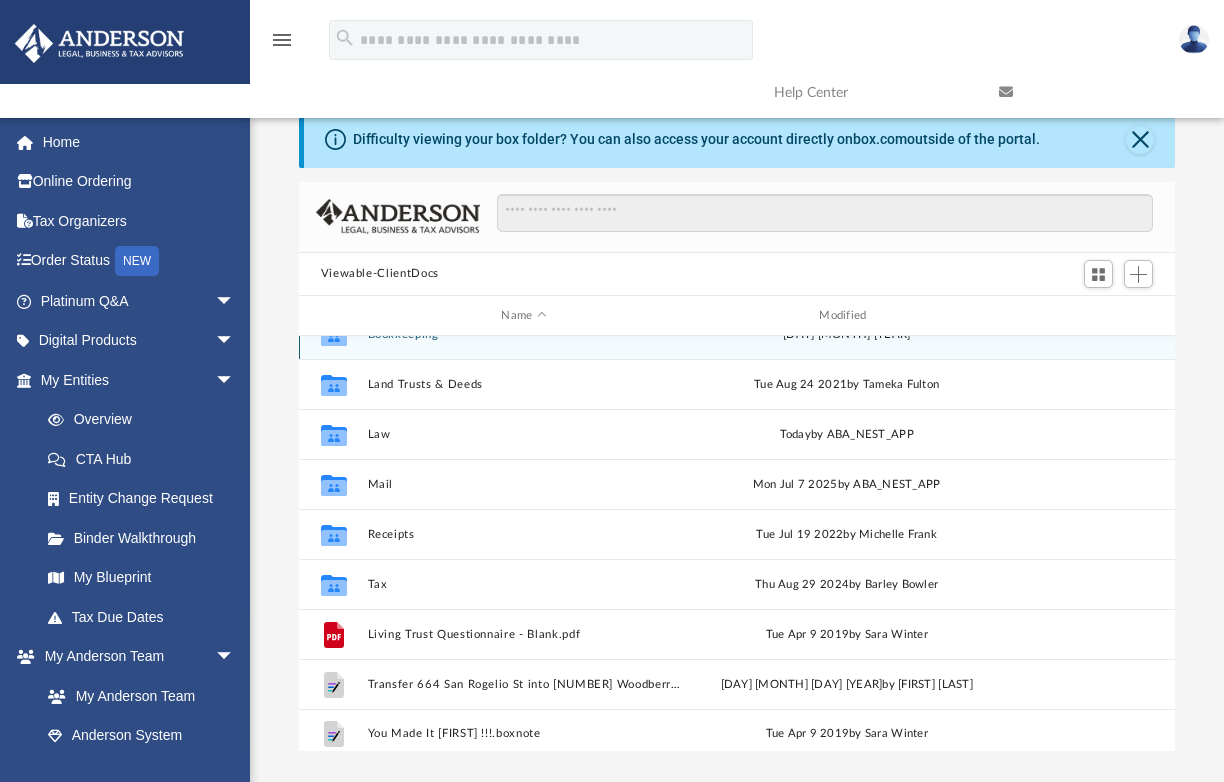 scroll, scrollTop: 27, scrollLeft: 0, axis: vertical 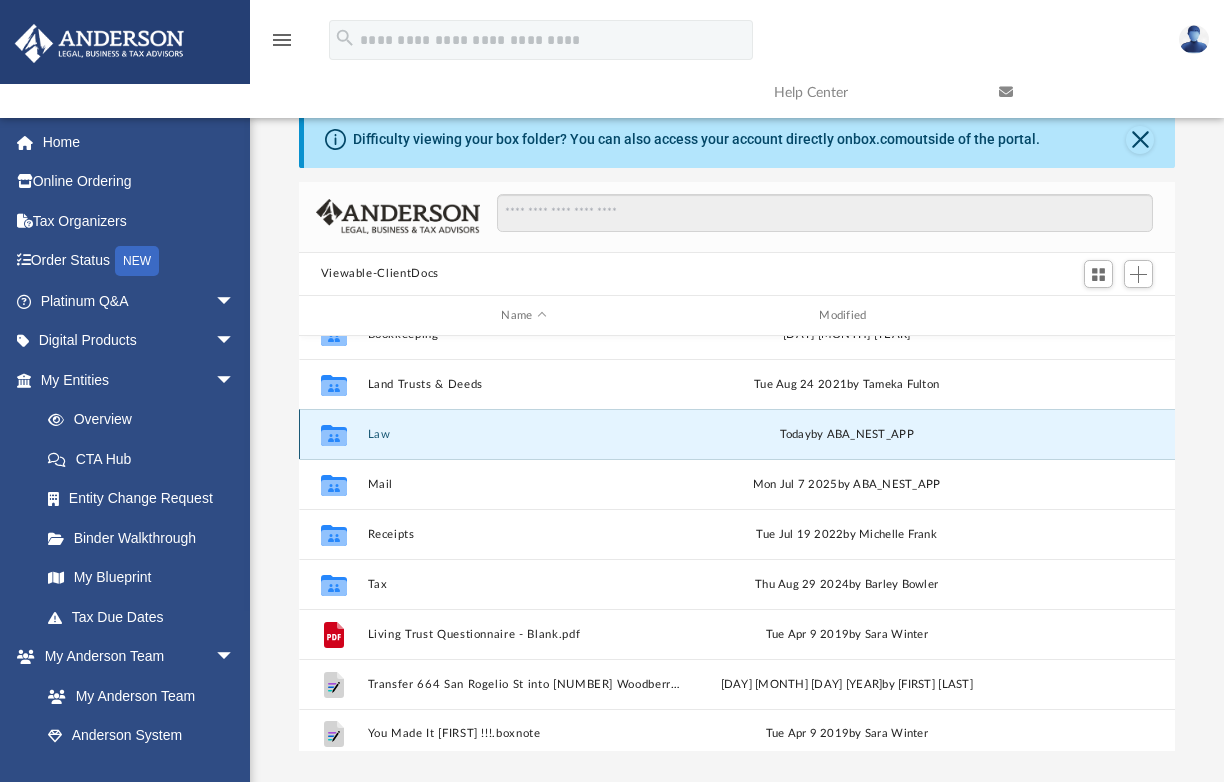 click on "Law" at bounding box center [524, 434] 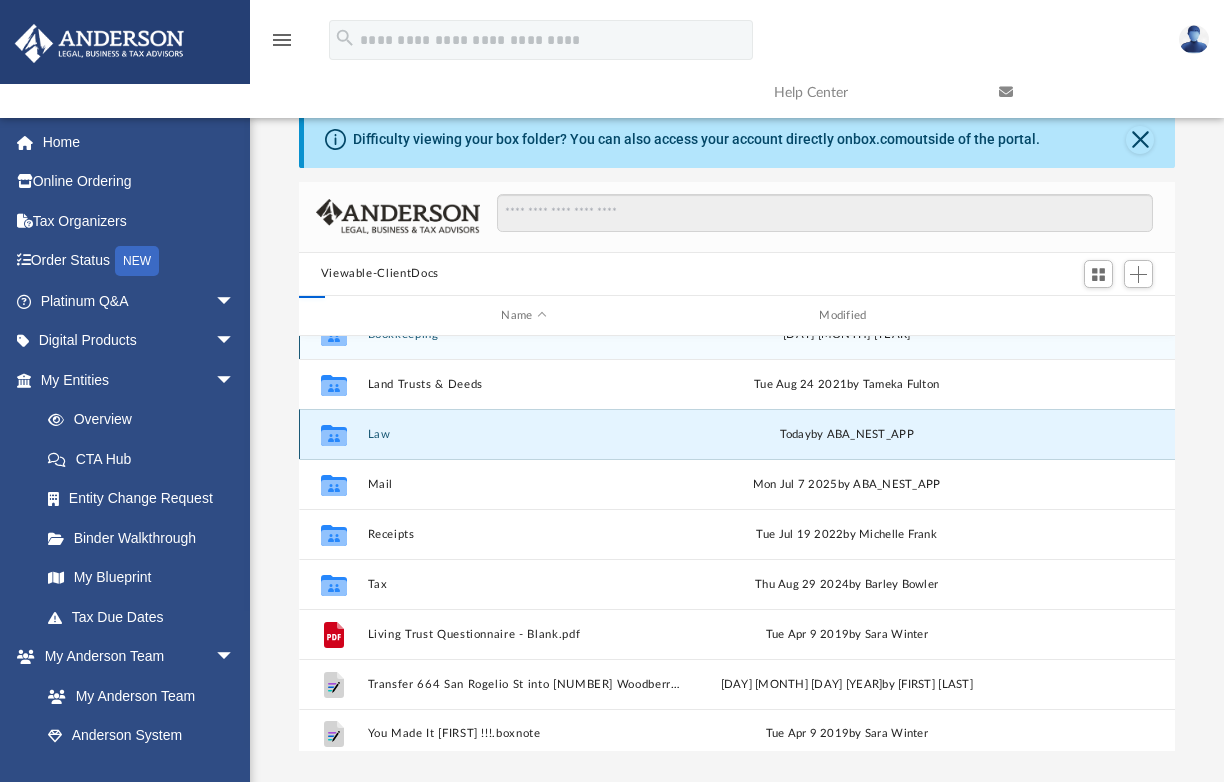 scroll, scrollTop: 0, scrollLeft: 0, axis: both 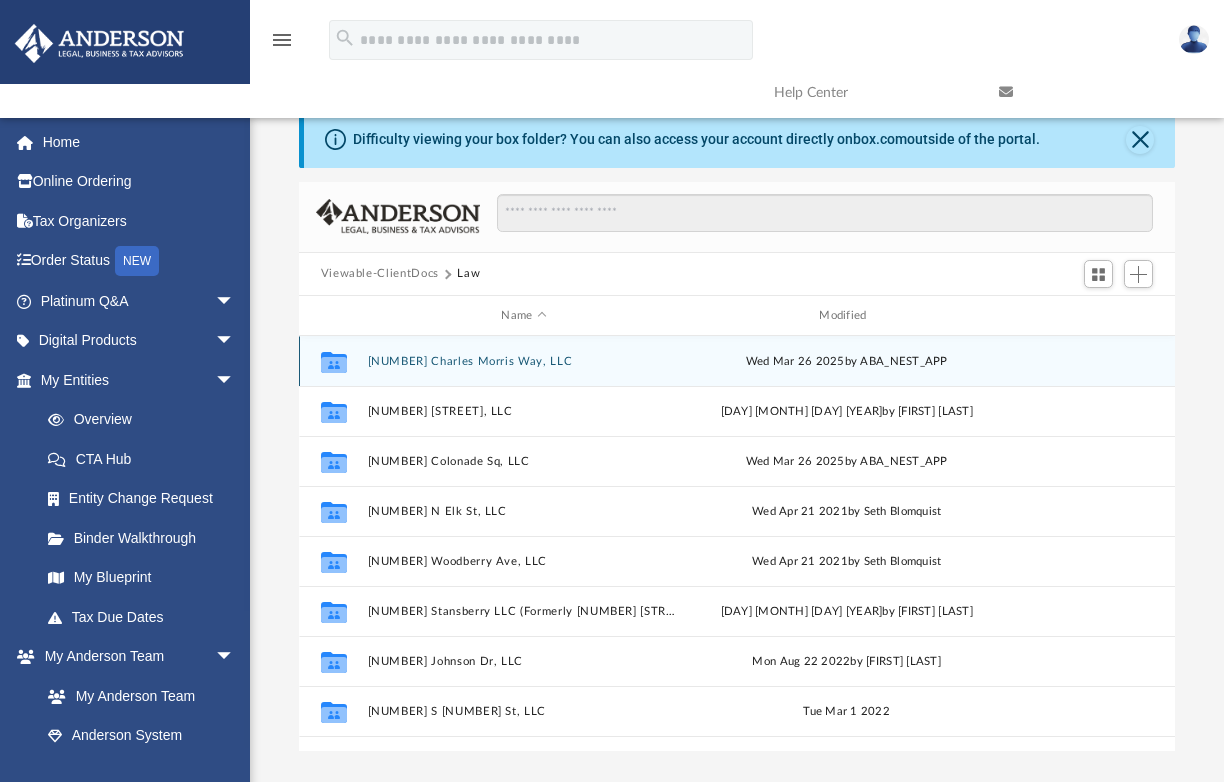 click on "[NUMBER] Charles Morris Way, LLC" at bounding box center [524, 361] 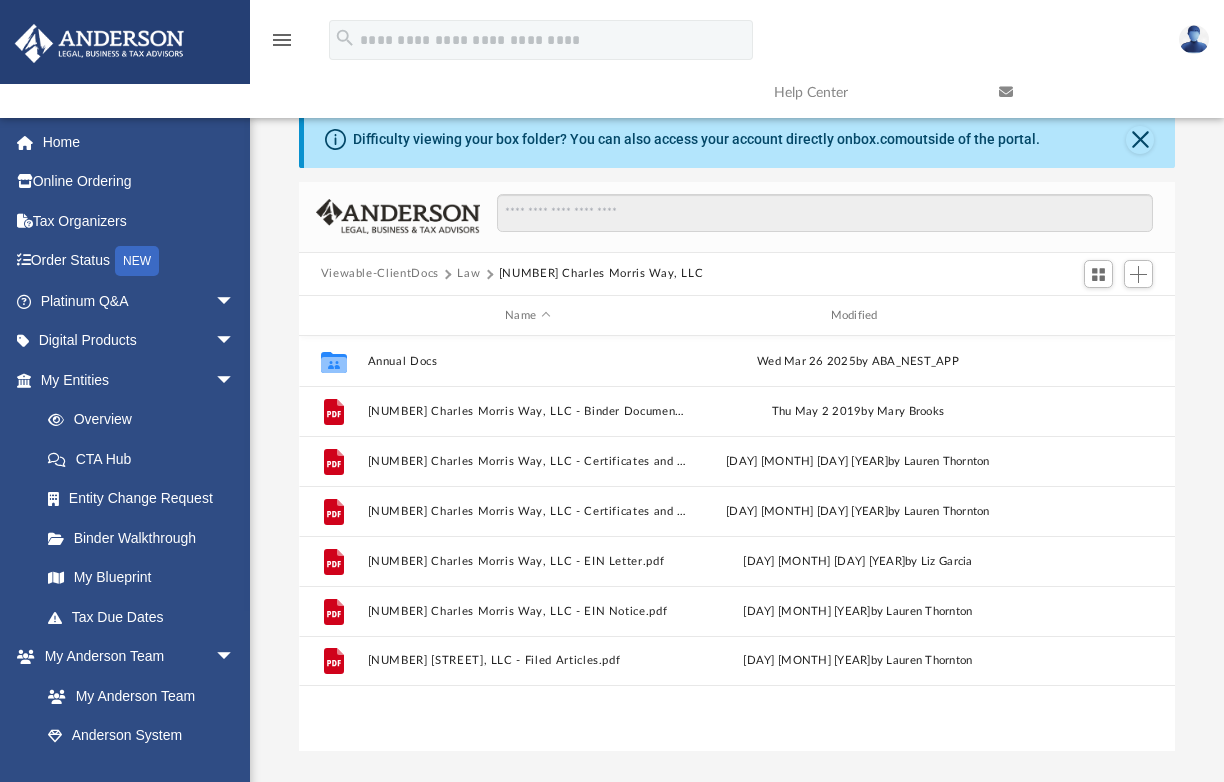 click on "Law" at bounding box center (468, 274) 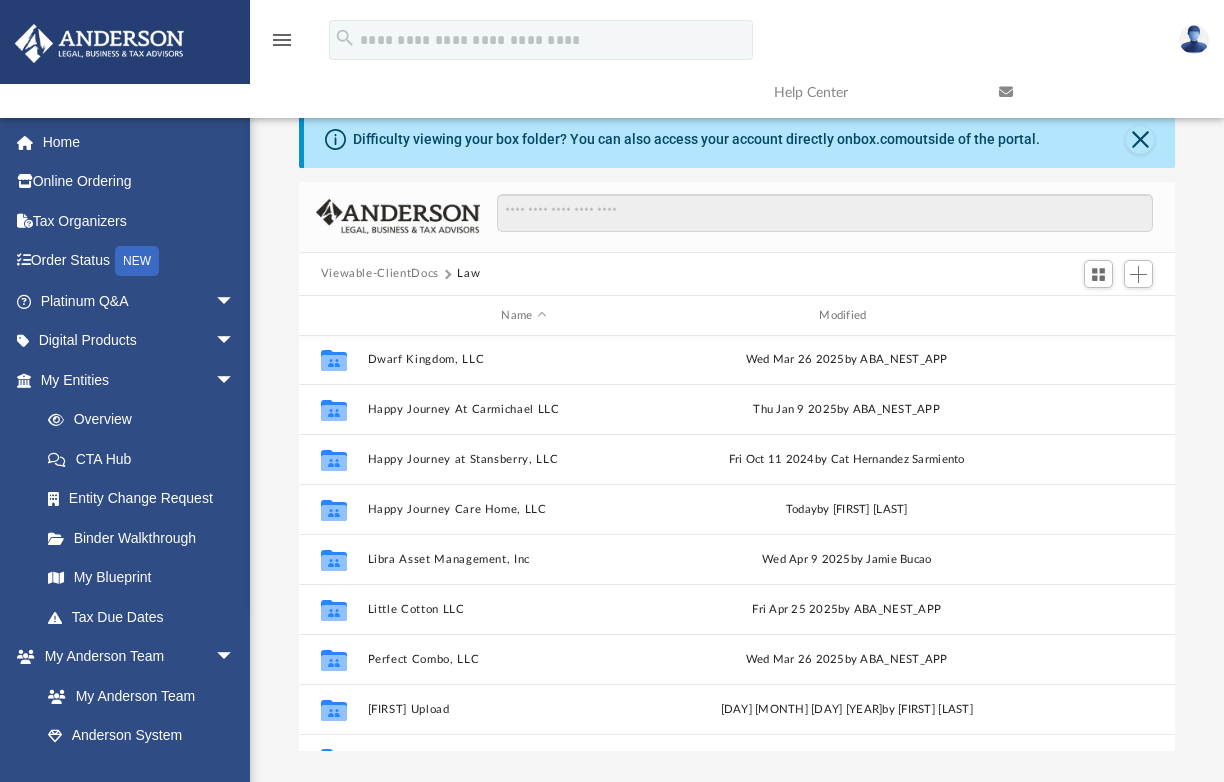 scroll, scrollTop: 535, scrollLeft: 0, axis: vertical 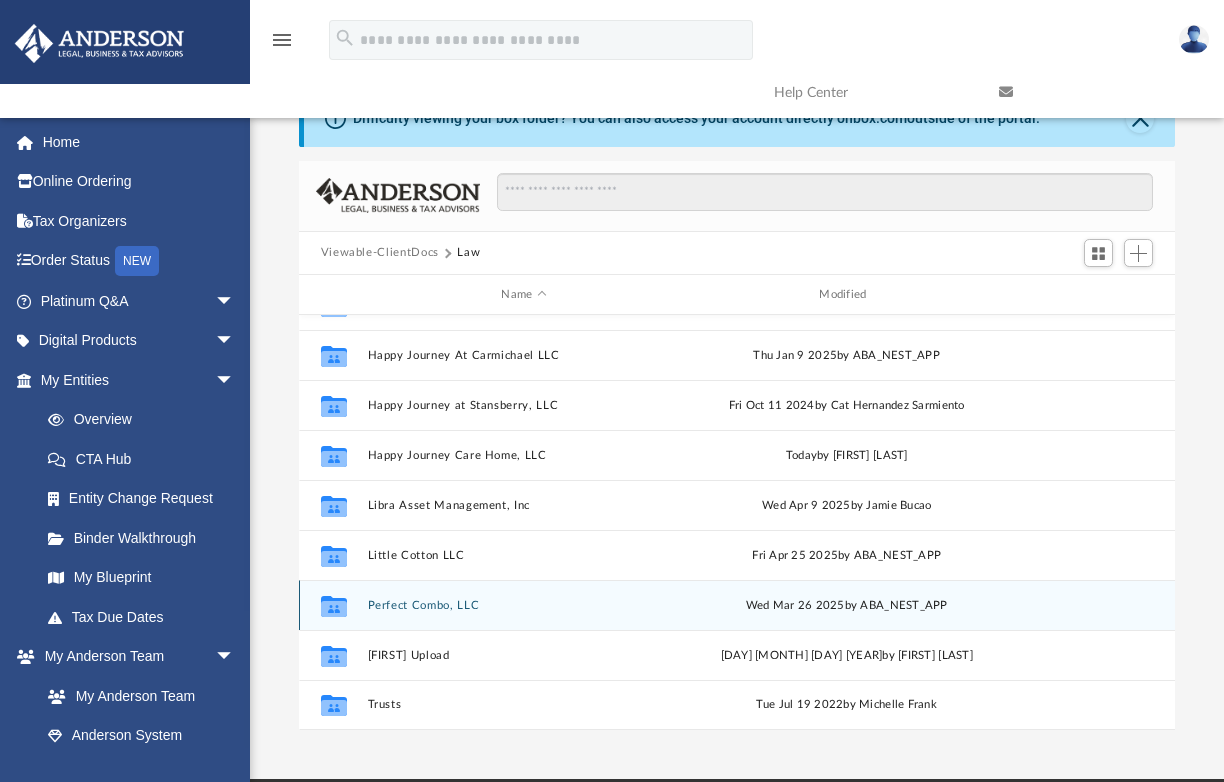type 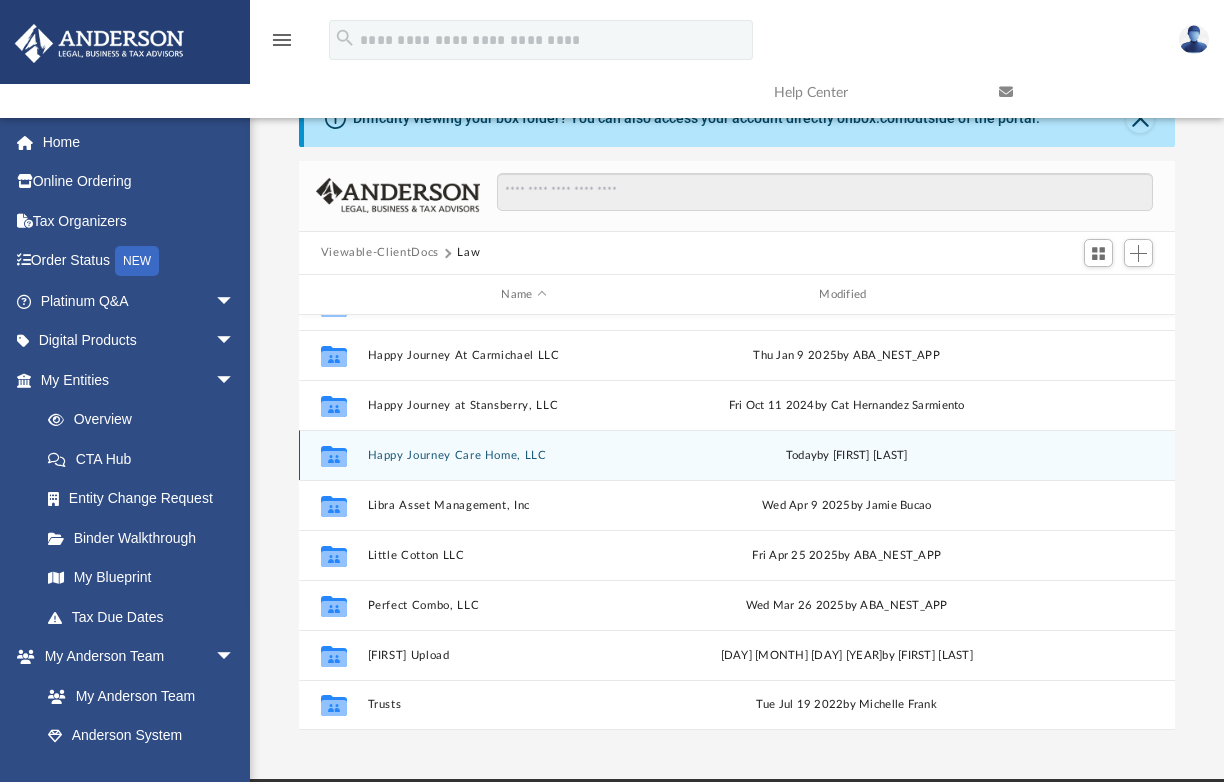 click on "Happy Journey Care Home, LLC" at bounding box center (524, 455) 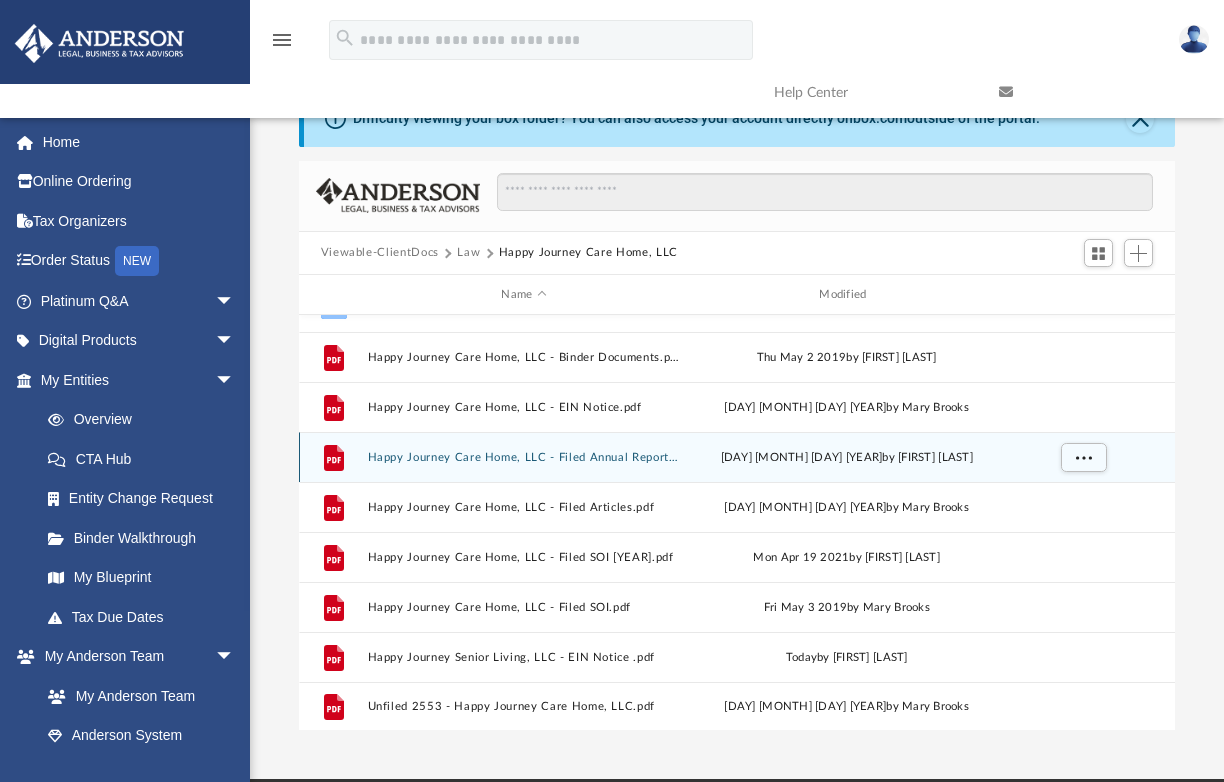 scroll, scrollTop: 35, scrollLeft: 0, axis: vertical 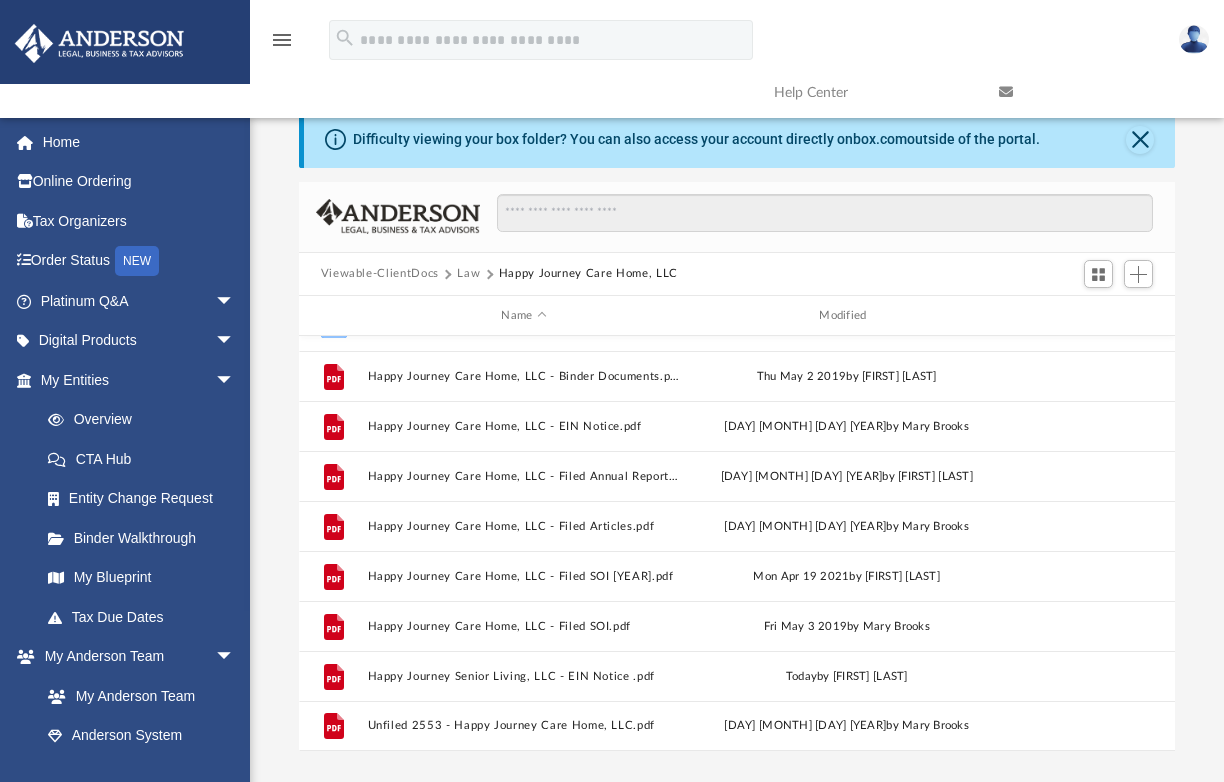 click on "Law" at bounding box center (468, 274) 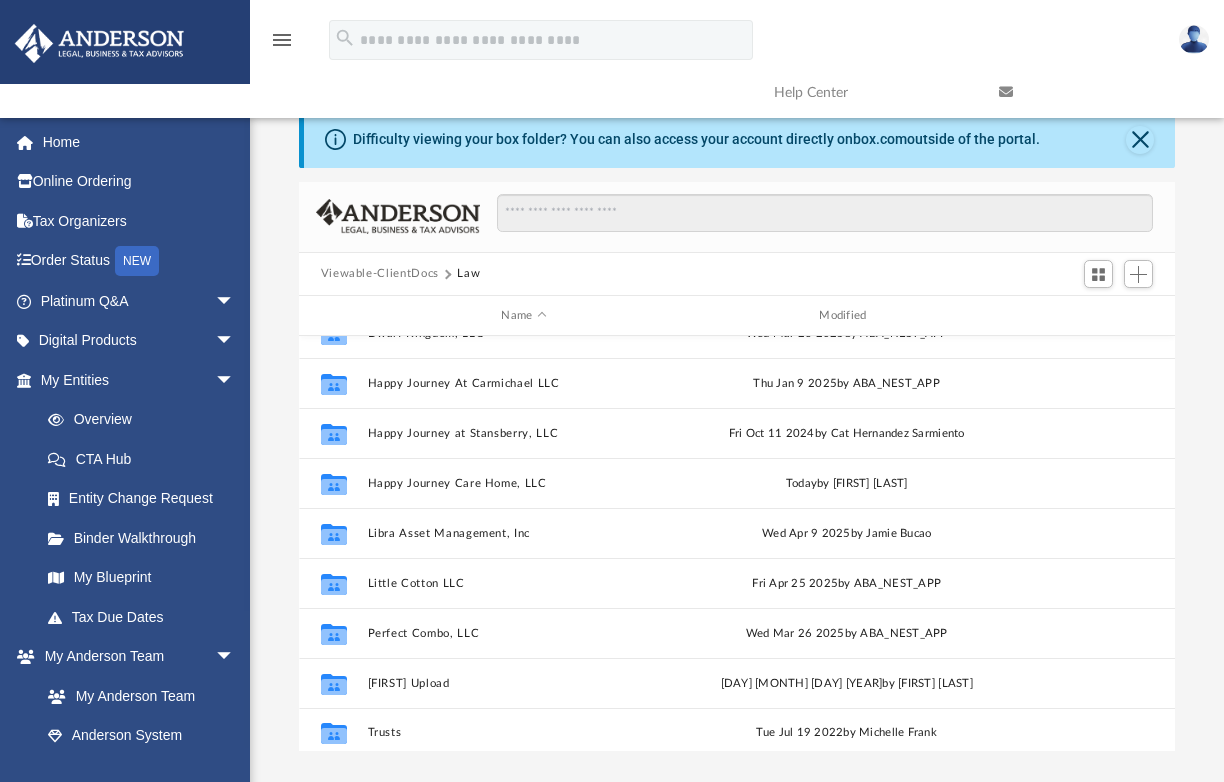 scroll, scrollTop: 535, scrollLeft: 0, axis: vertical 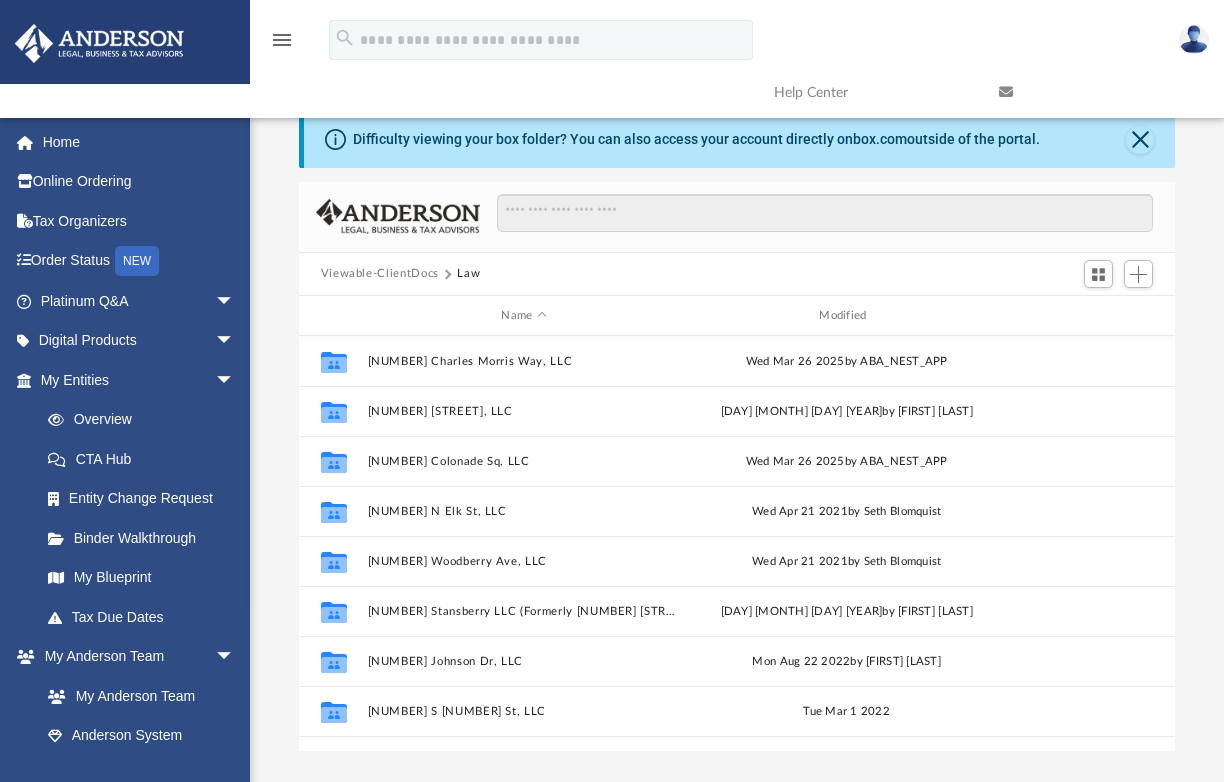 click on "Viewable-ClientDocs" at bounding box center [380, 274] 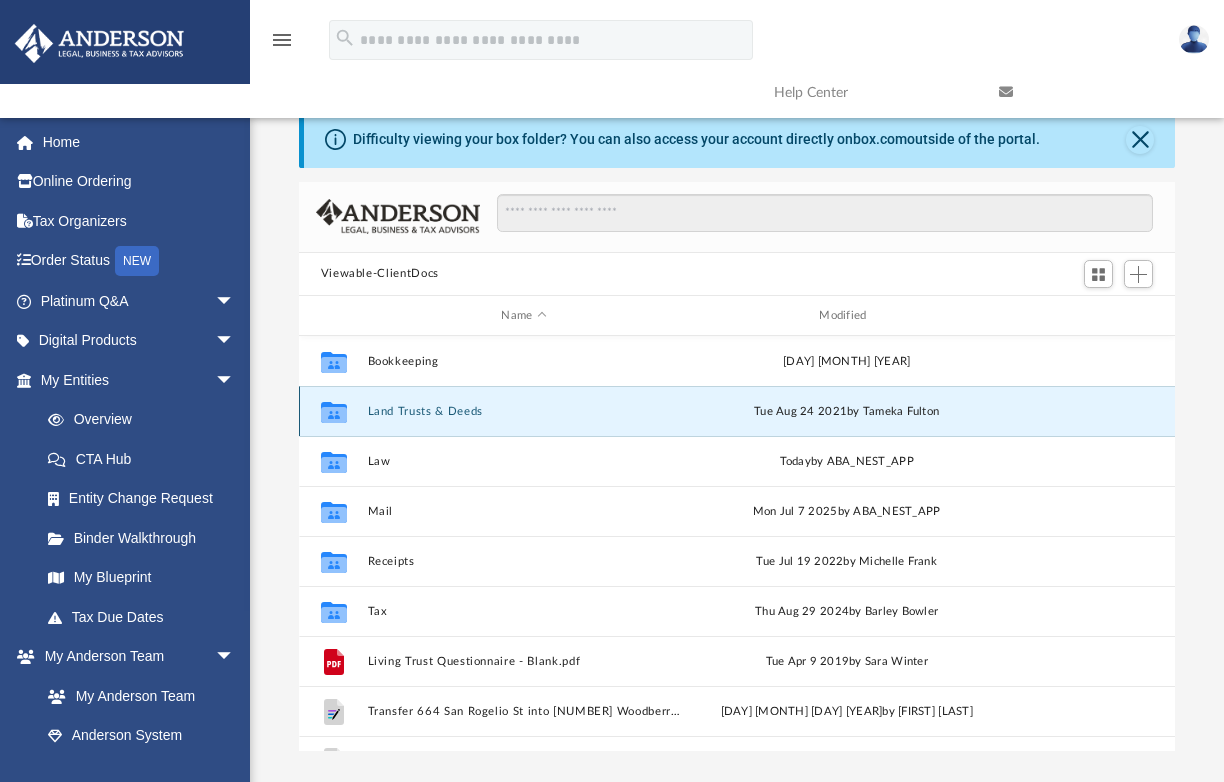 click on "Land Trusts & Deeds" at bounding box center (524, 411) 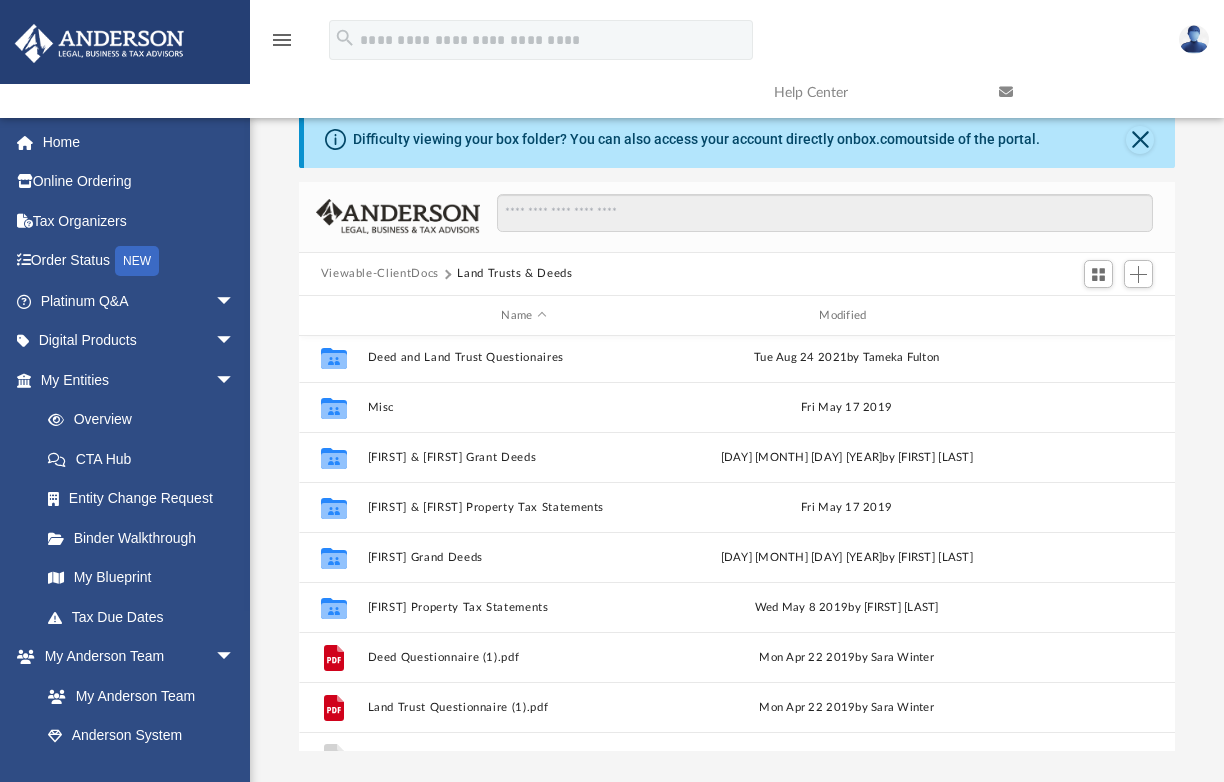 scroll, scrollTop: 185, scrollLeft: 0, axis: vertical 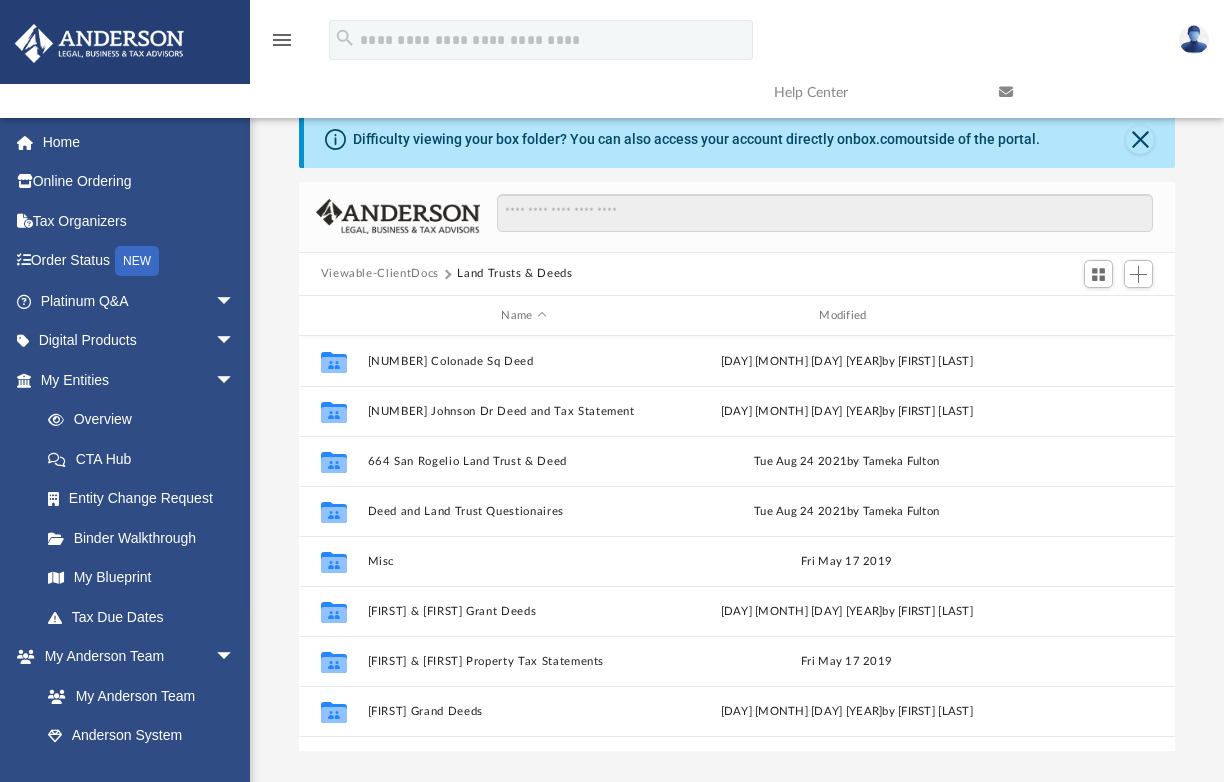 click on "Viewable-ClientDocs" at bounding box center [380, 274] 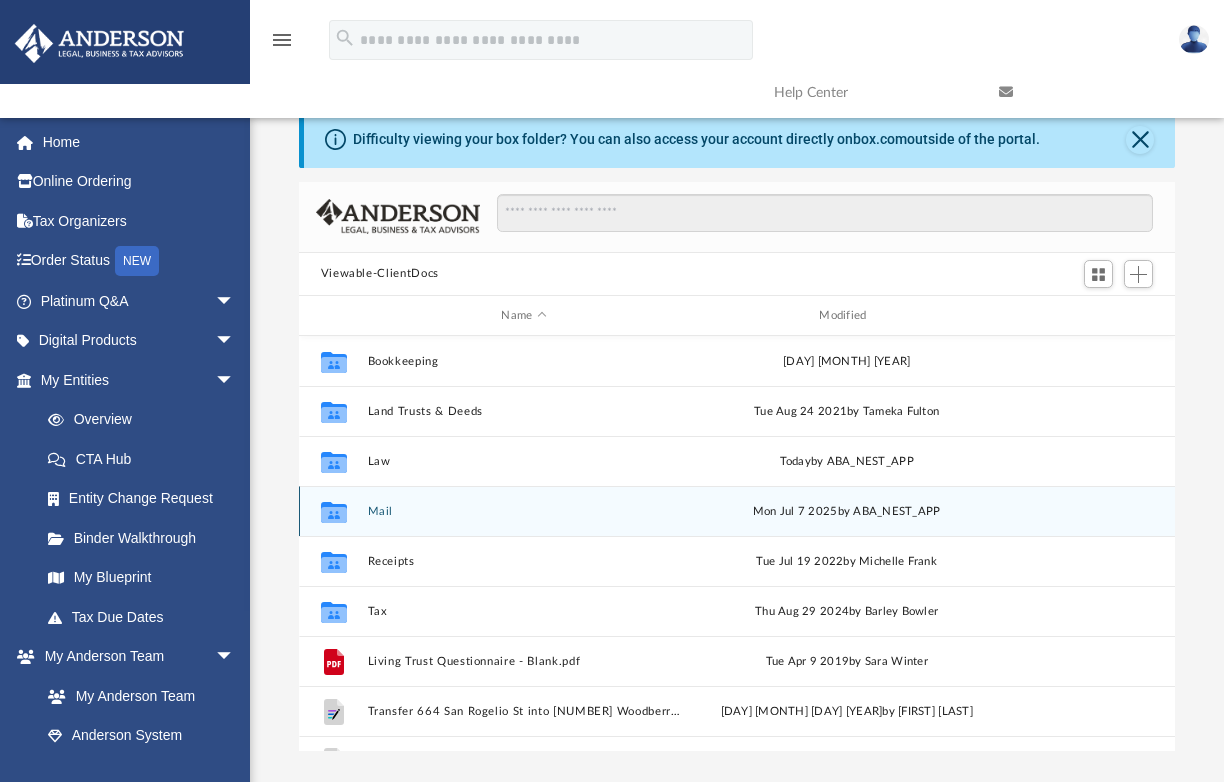 click on "Mail" at bounding box center [524, 511] 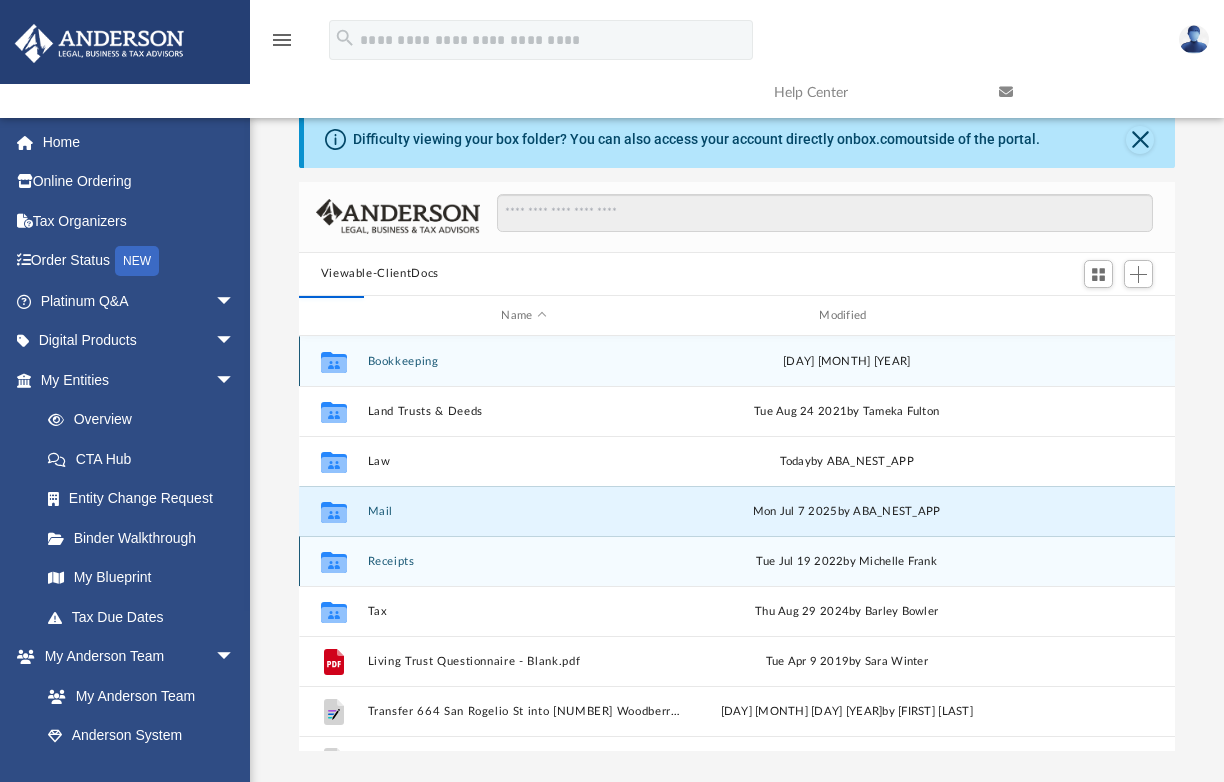 scroll, scrollTop: 378, scrollLeft: 861, axis: both 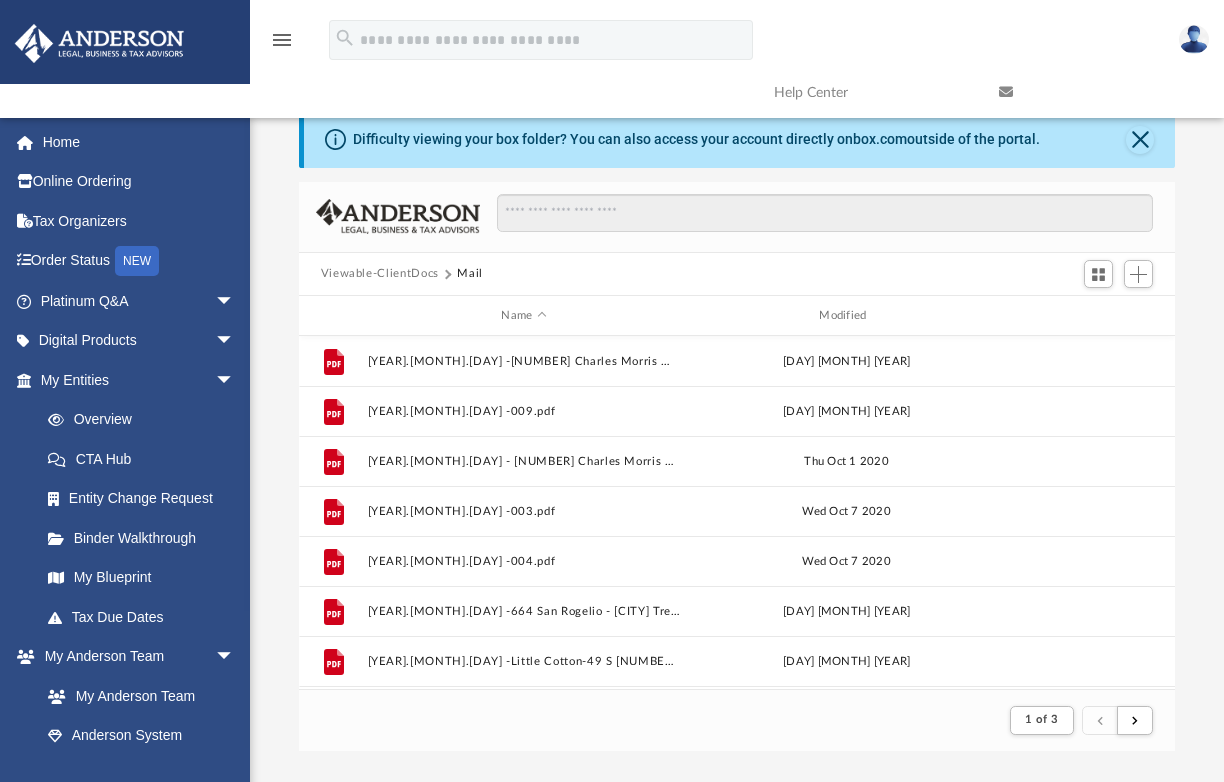 click on "Viewable-ClientDocs" at bounding box center (380, 274) 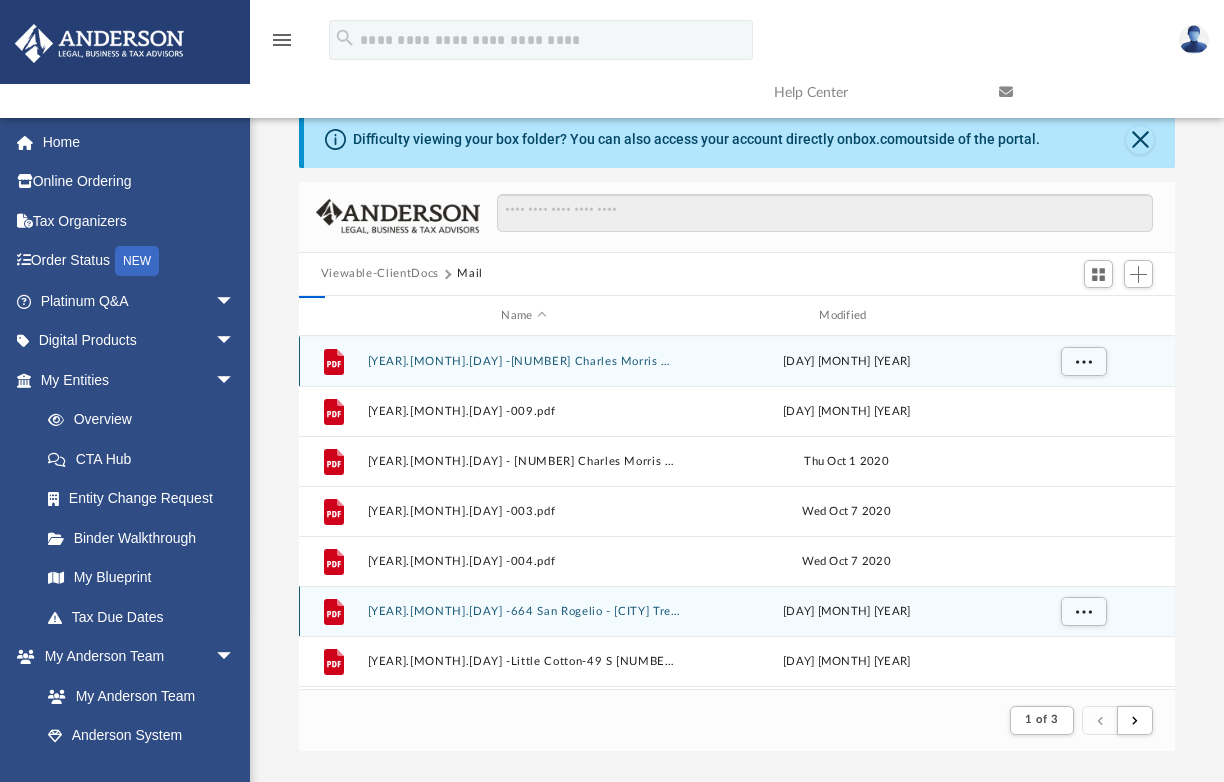 scroll, scrollTop: 16, scrollLeft: 16, axis: both 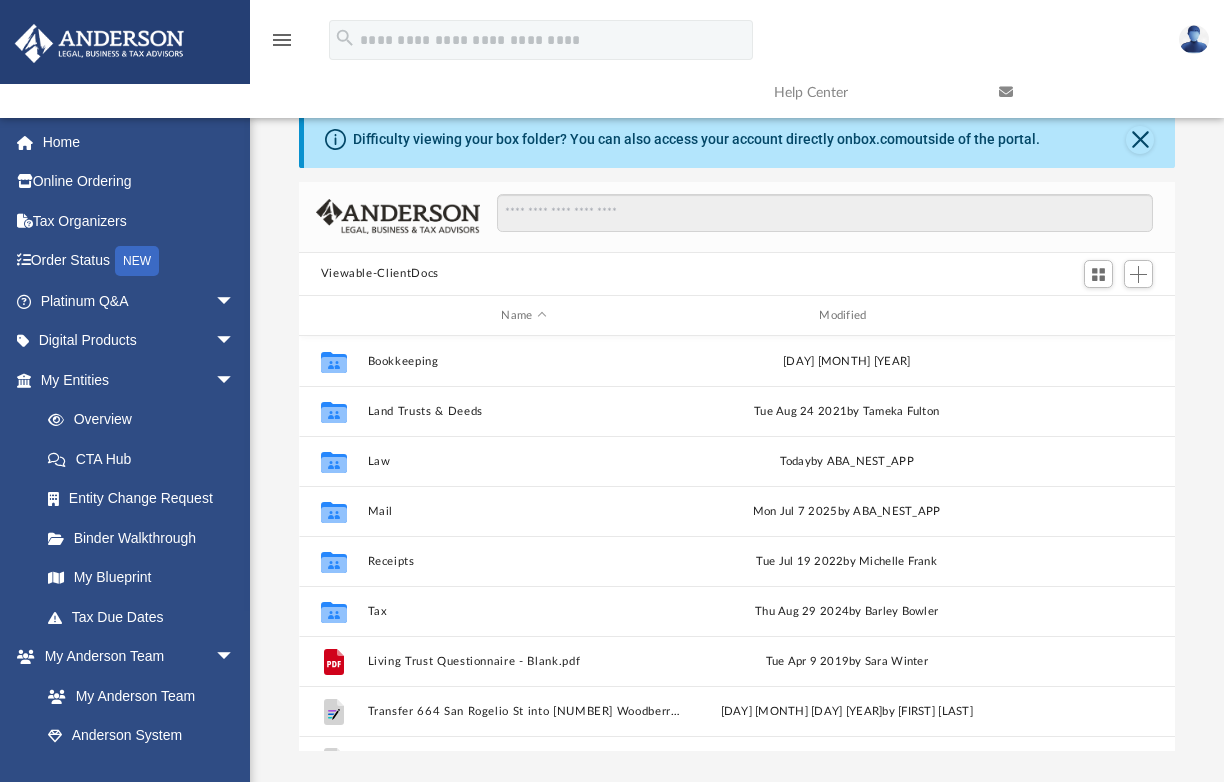 click on "Viewable-ClientDocs" at bounding box center [380, 274] 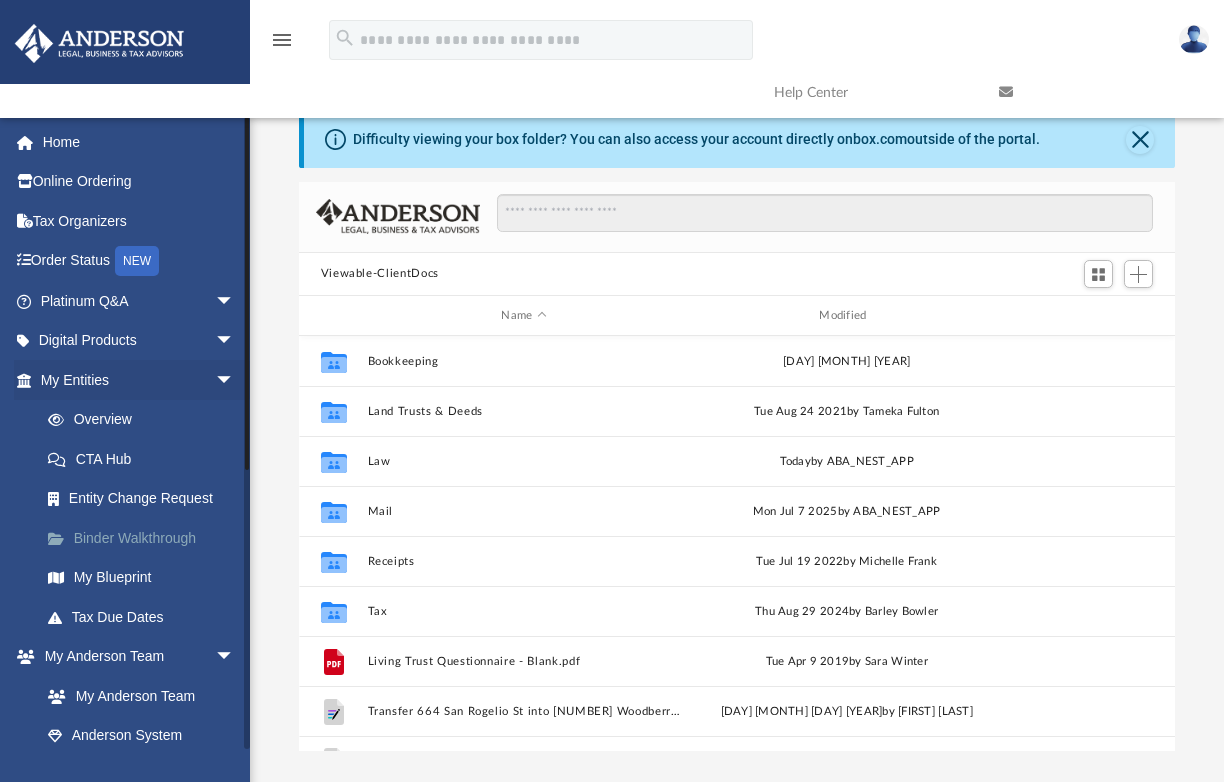 click on "Binder Walkthrough" at bounding box center [146, 538] 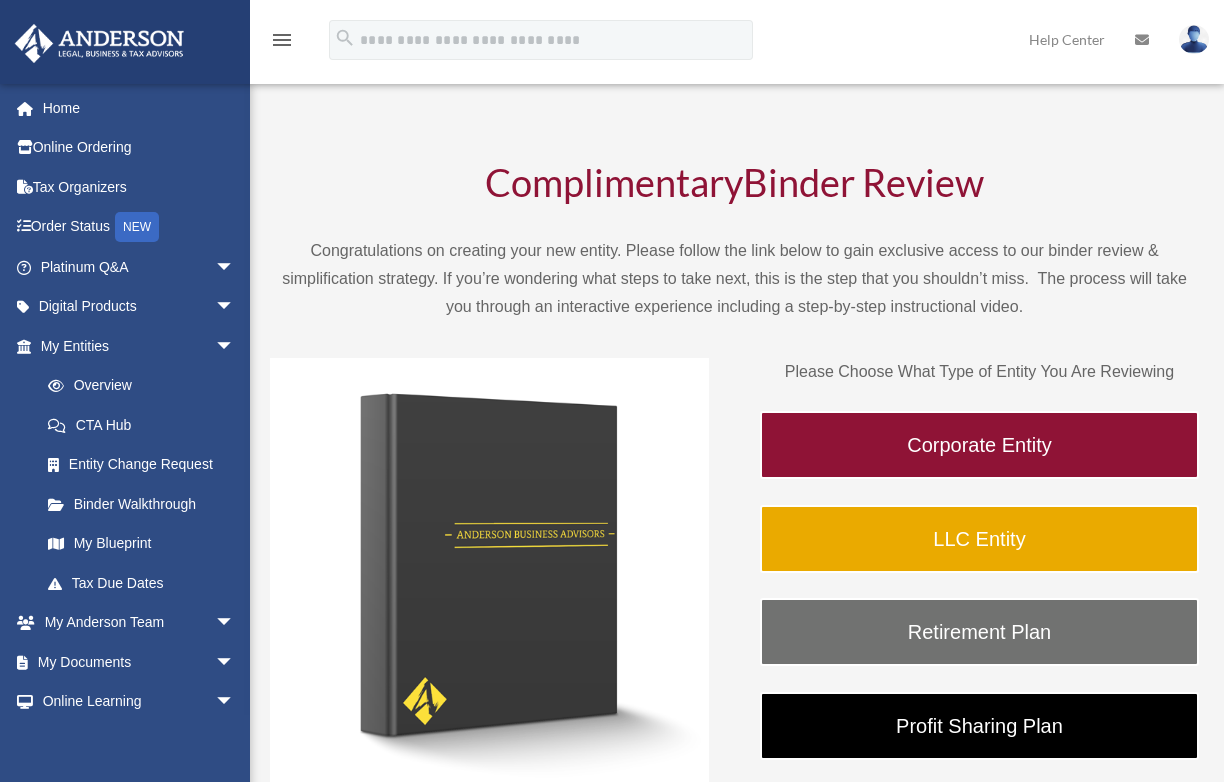 scroll, scrollTop: 0, scrollLeft: 0, axis: both 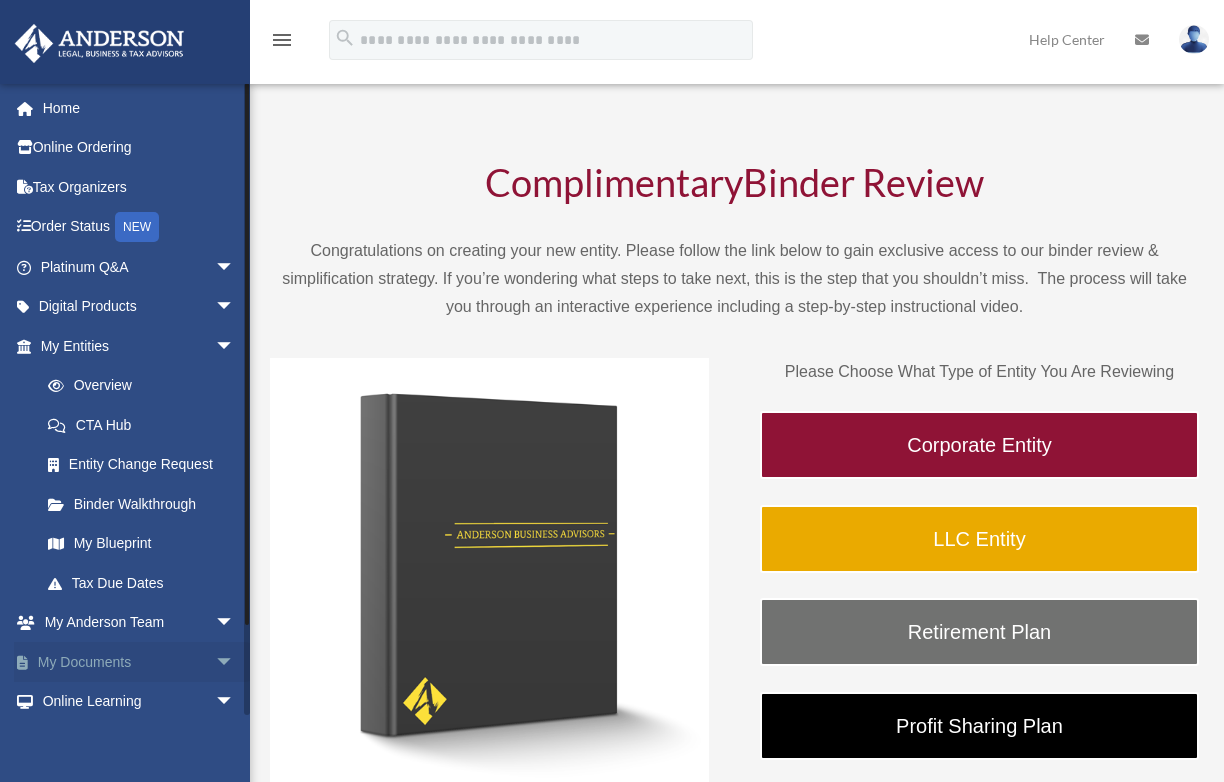 click on "My Documents arrow_drop_down" at bounding box center (139, 662) 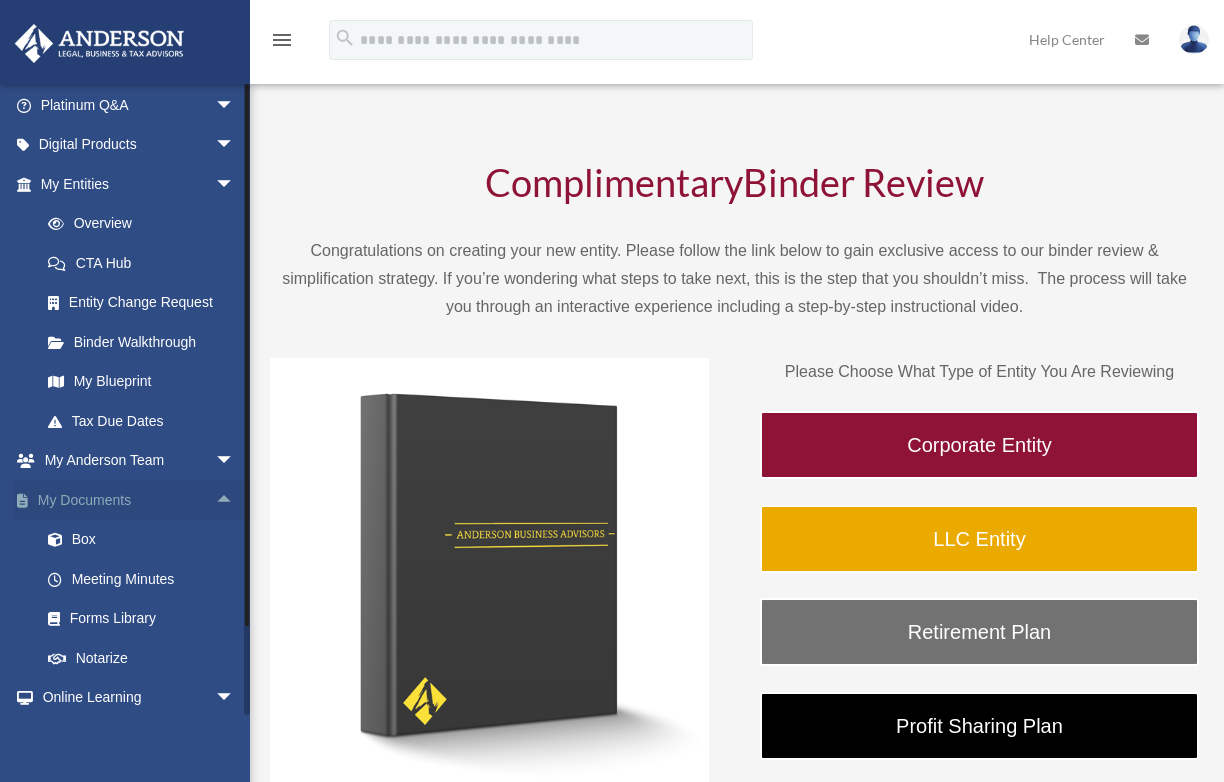 scroll, scrollTop: 165, scrollLeft: 0, axis: vertical 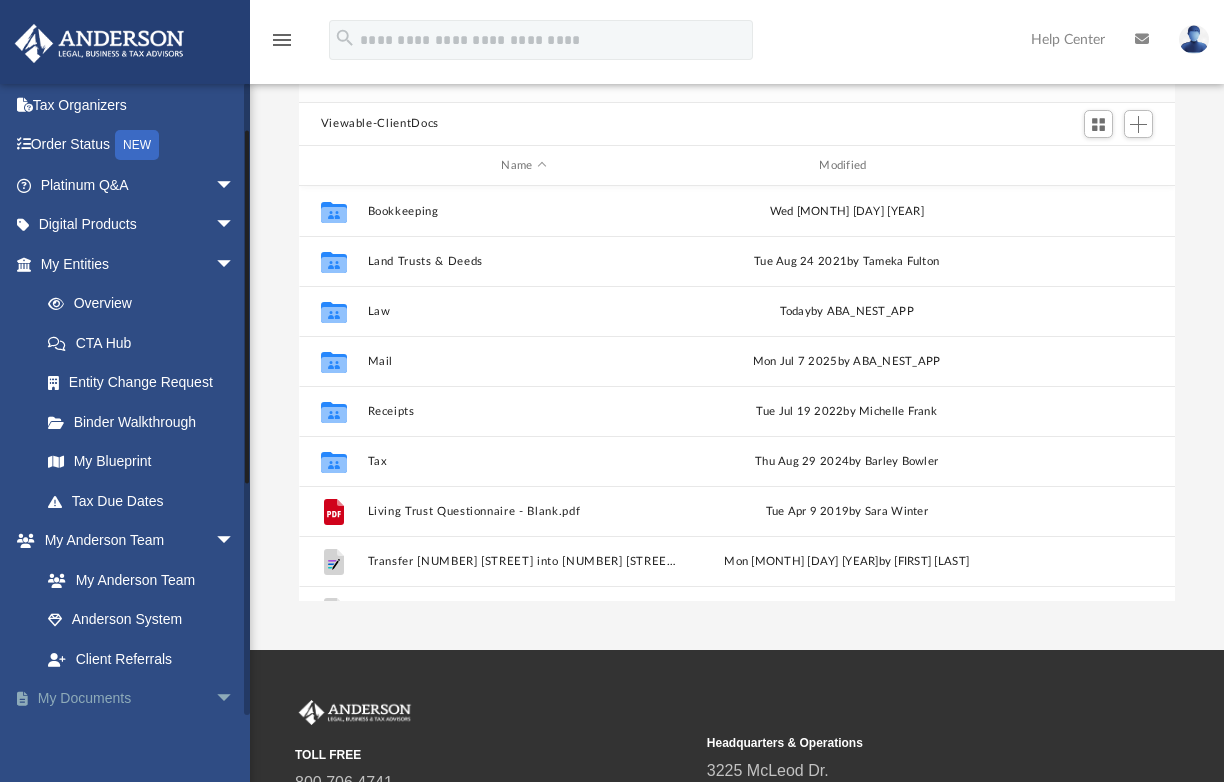 click on "arrow_drop_down" at bounding box center [235, 699] 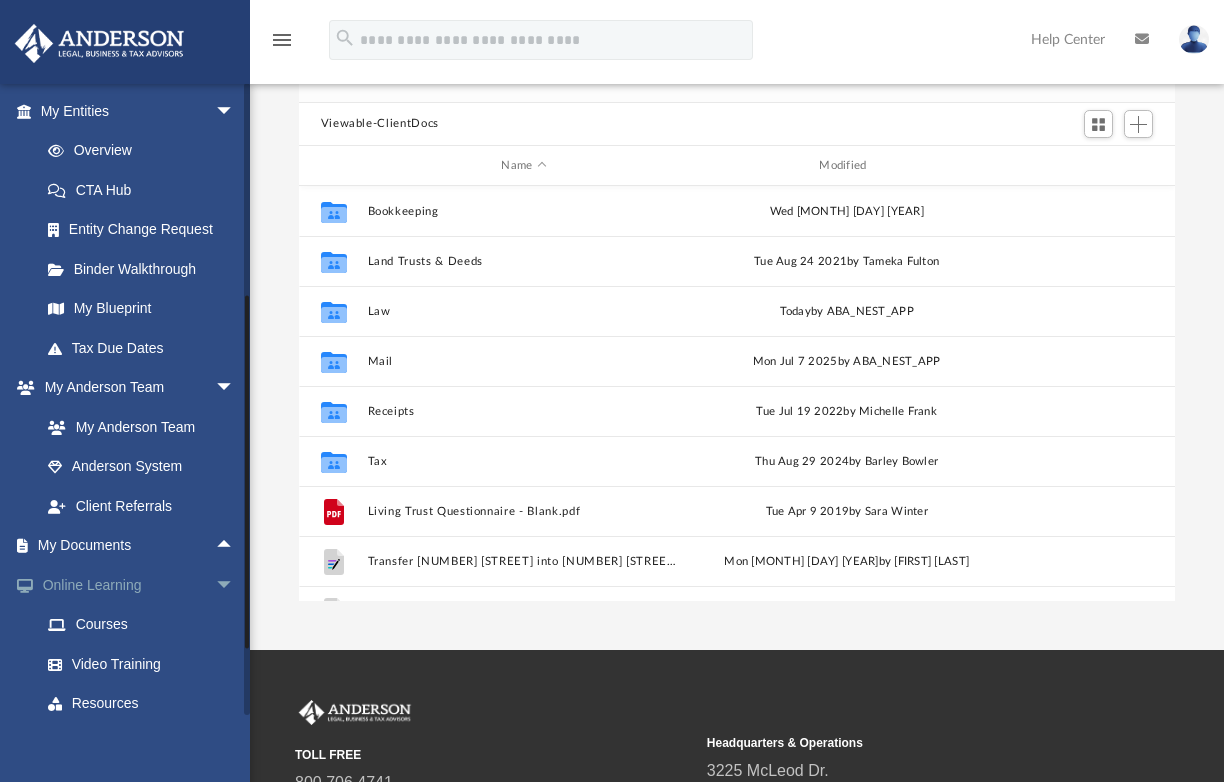 scroll, scrollTop: 249, scrollLeft: 0, axis: vertical 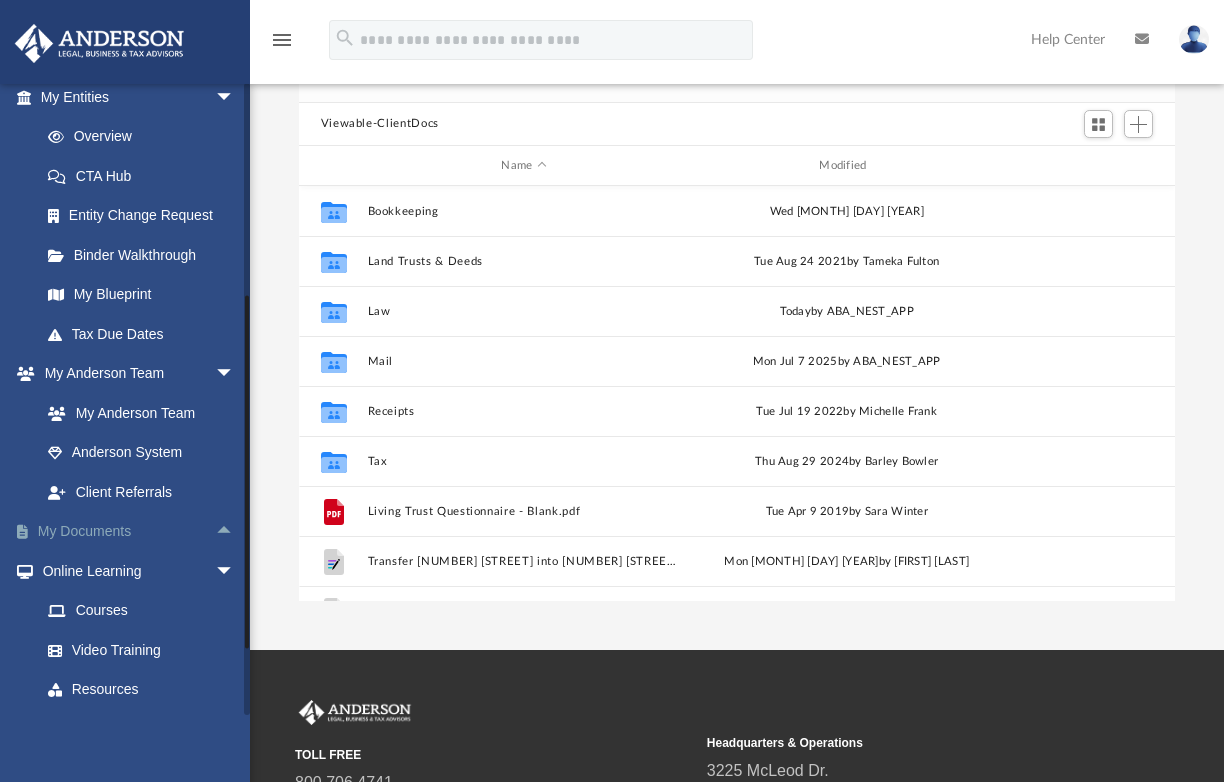 click on "arrow_drop_up" at bounding box center (235, 532) 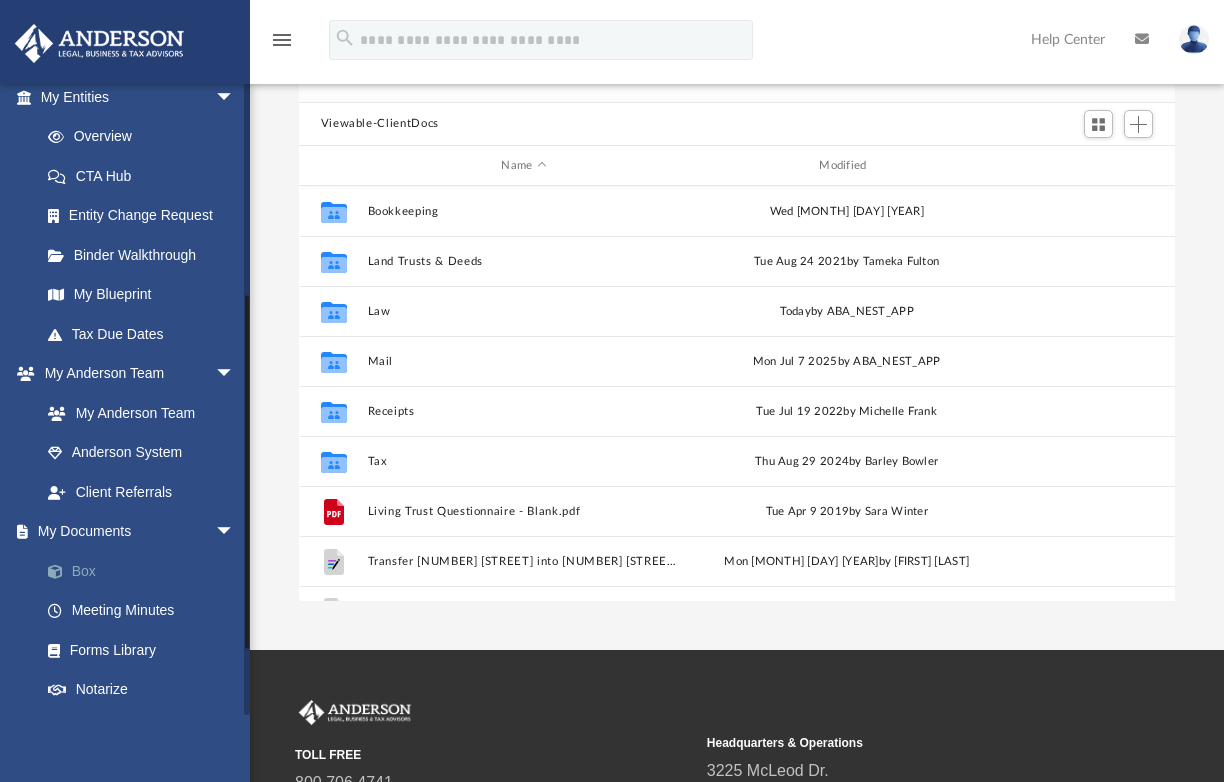 click on "Box" at bounding box center (146, 571) 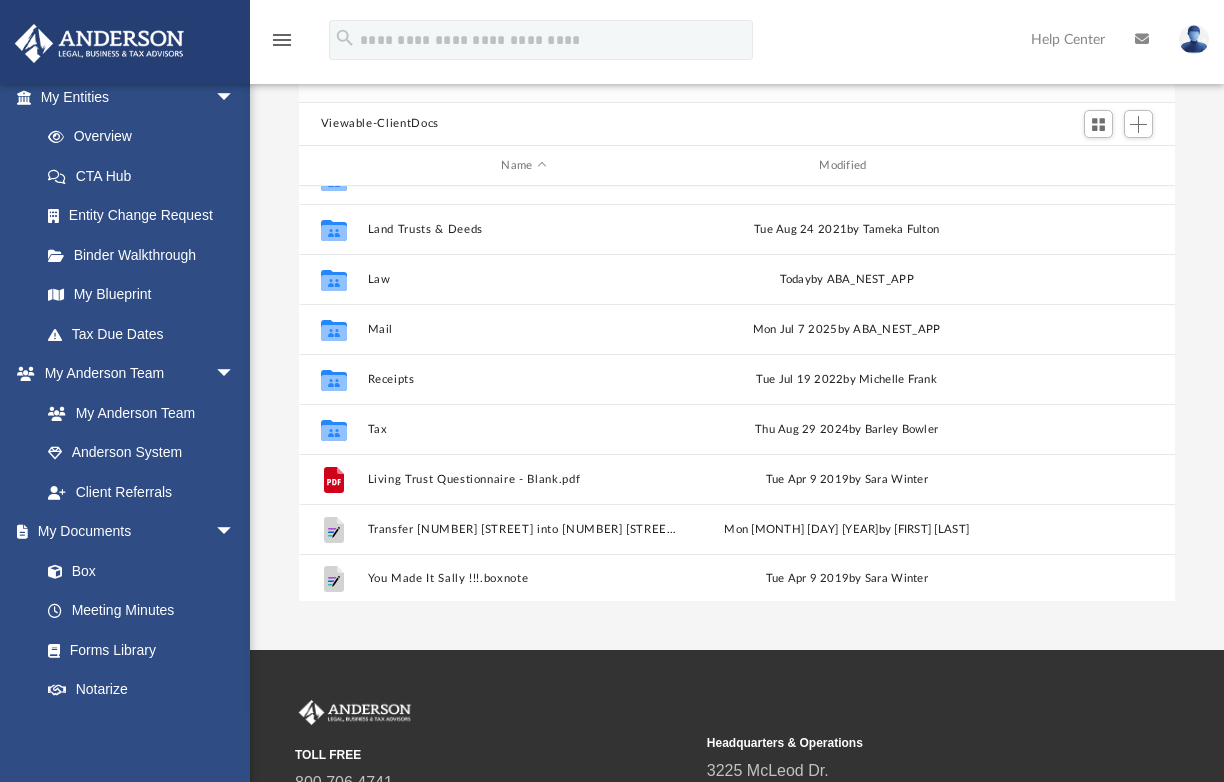 scroll, scrollTop: 35, scrollLeft: 0, axis: vertical 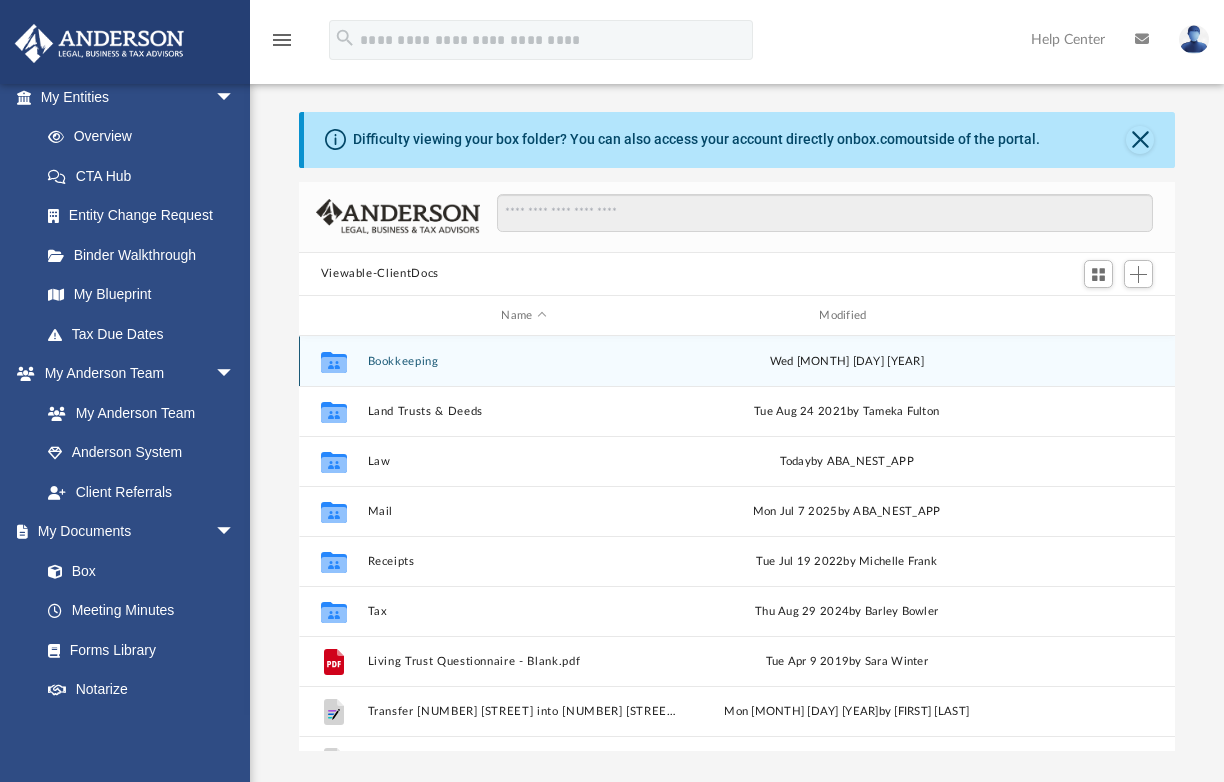 click on "Bookkeeping" at bounding box center (524, 361) 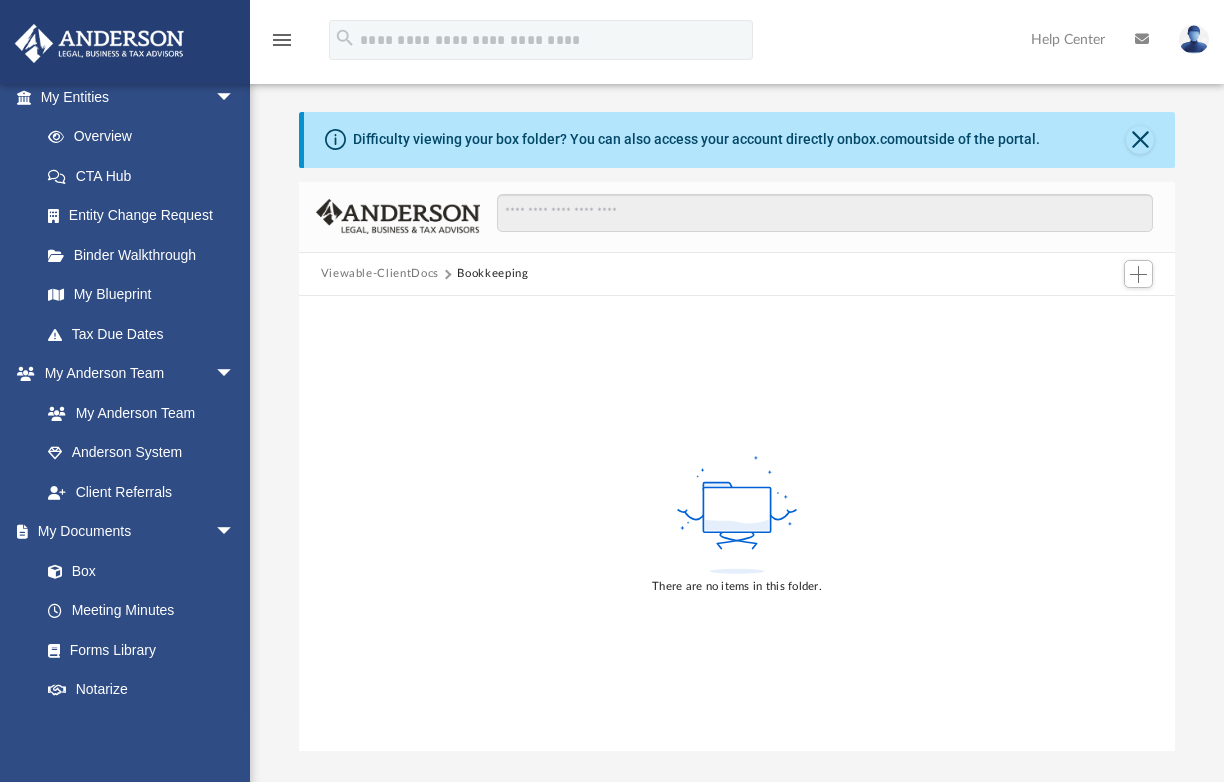 click on "Viewable-ClientDocs" at bounding box center (380, 274) 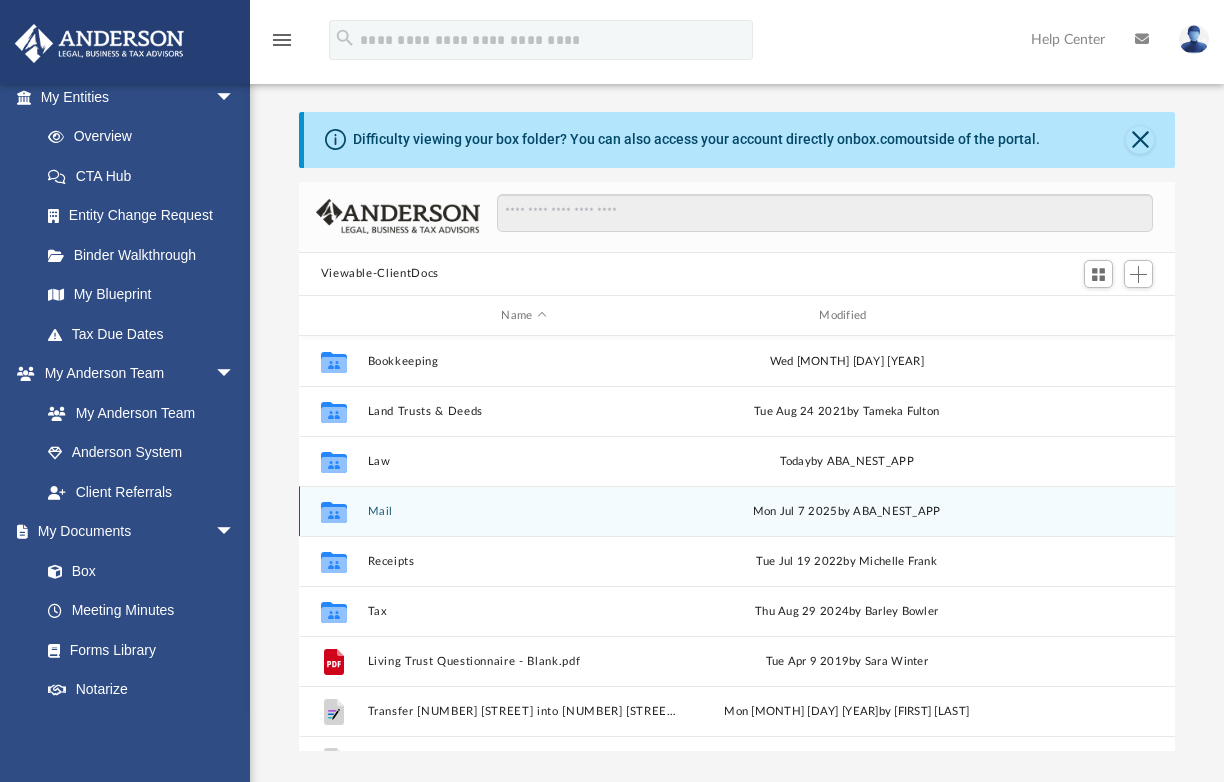 scroll, scrollTop: 16, scrollLeft: 16, axis: both 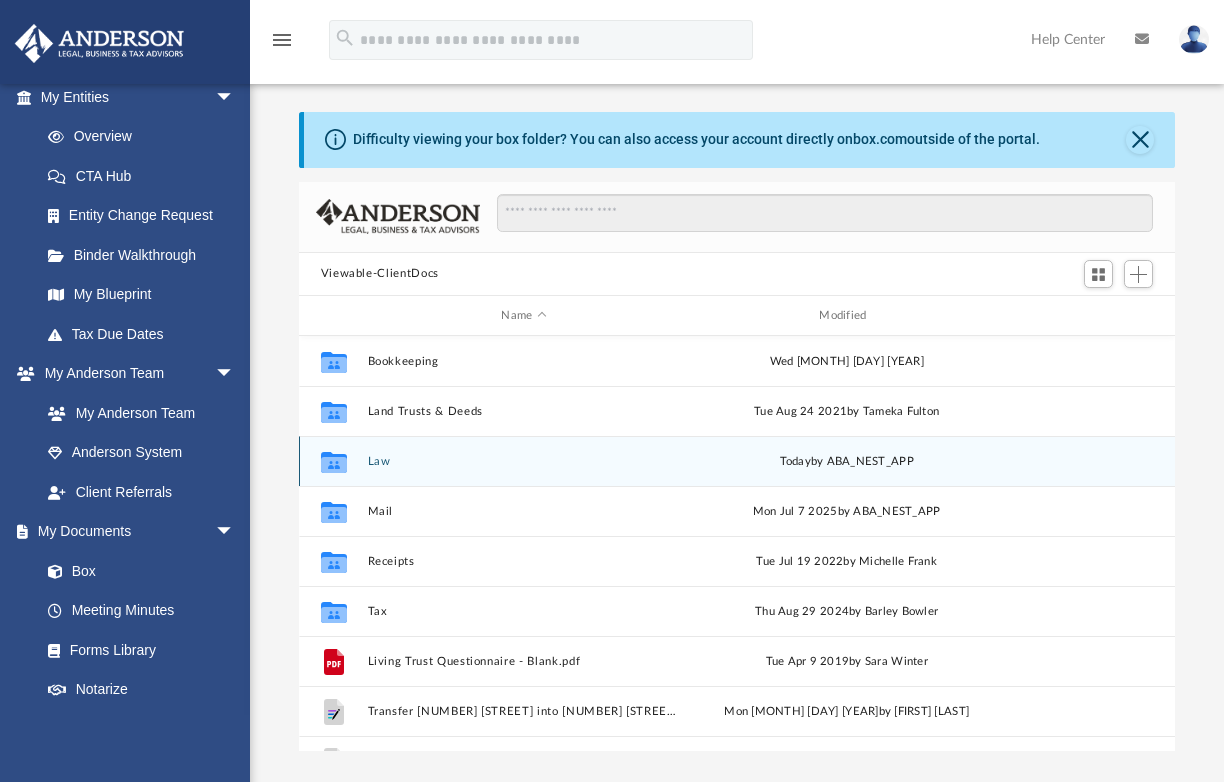 click on "Law" at bounding box center (524, 461) 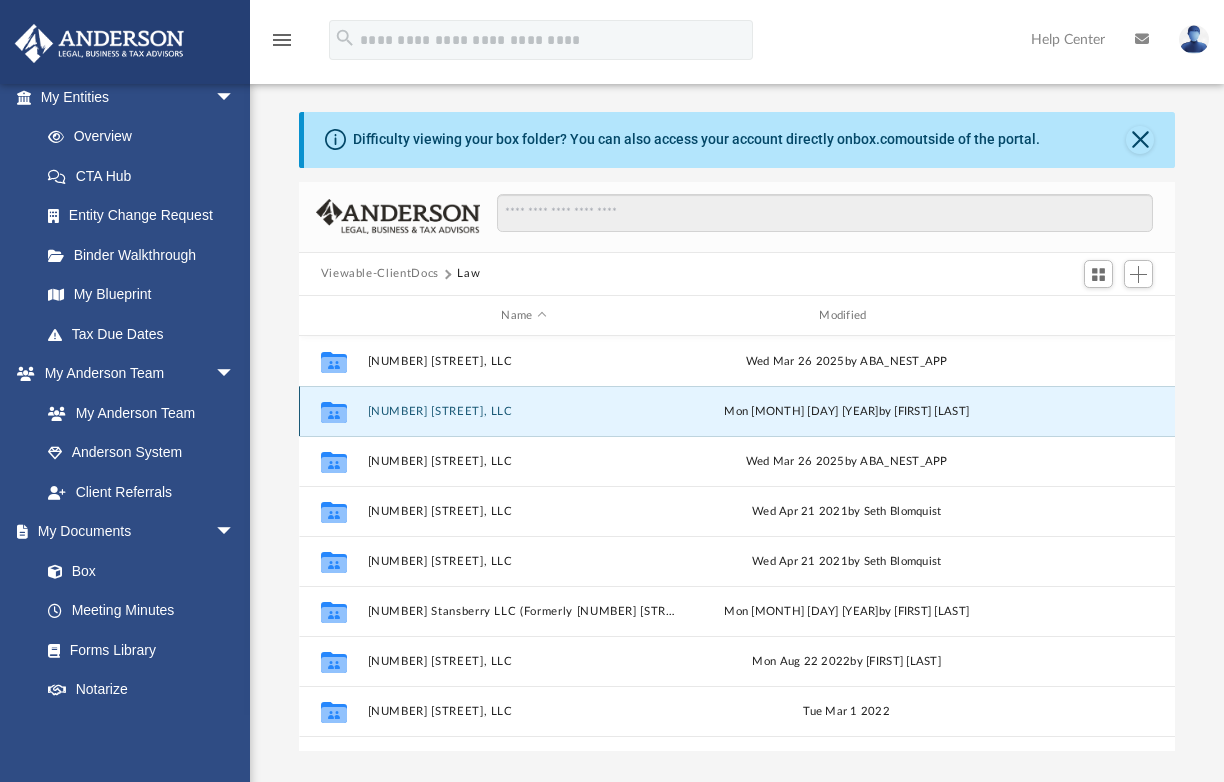 click on "[NUMBER] [STREET], LLC" at bounding box center (524, 411) 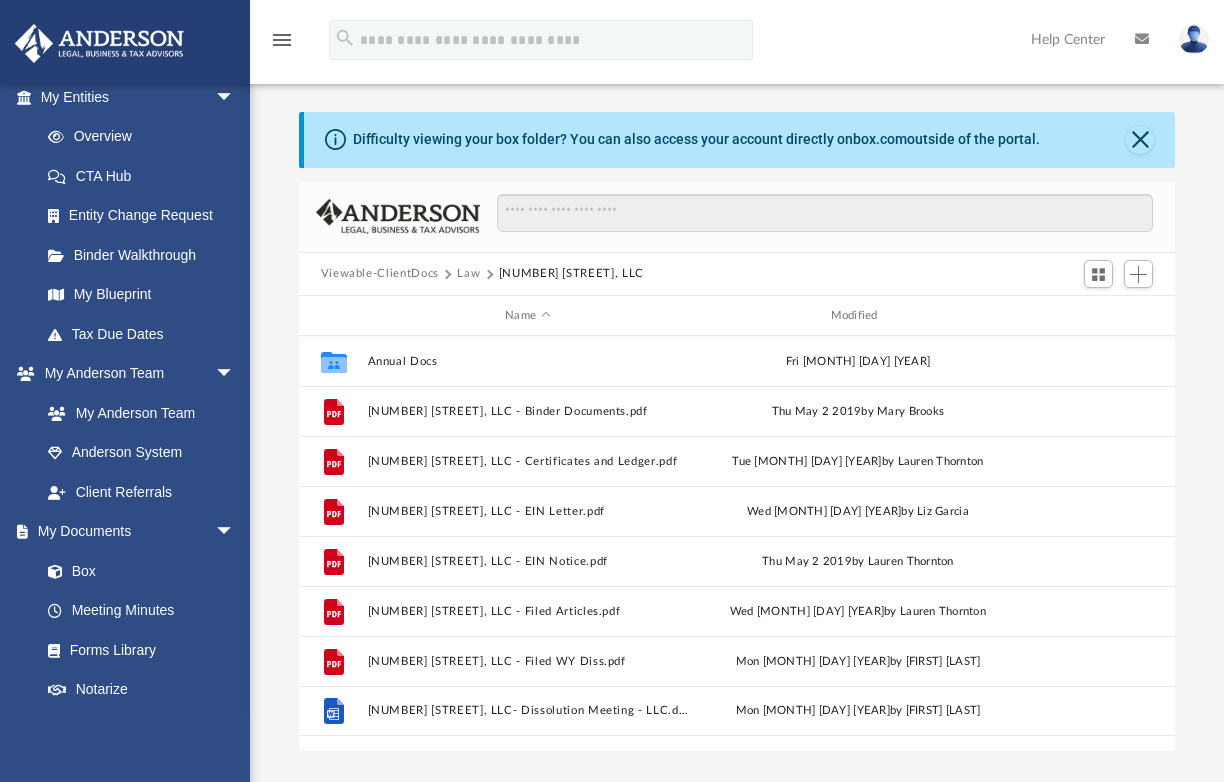 click on "Law" at bounding box center (468, 274) 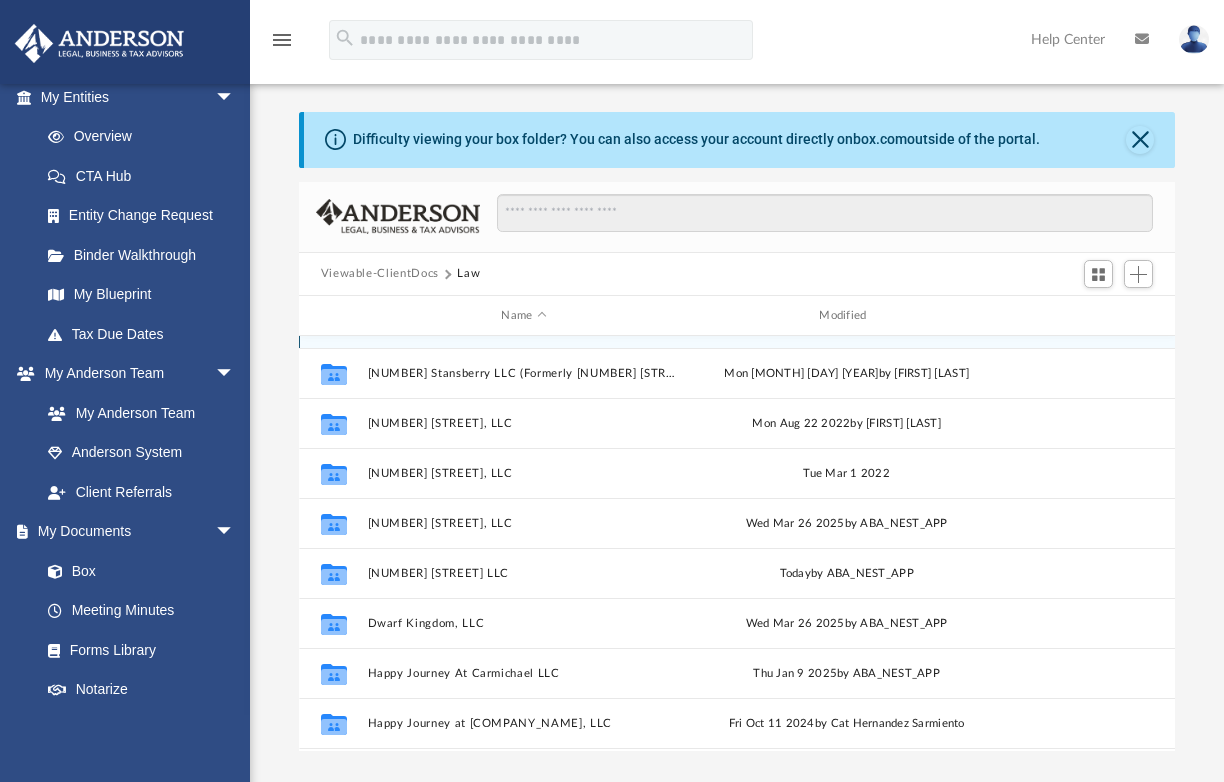 scroll, scrollTop: 246, scrollLeft: 0, axis: vertical 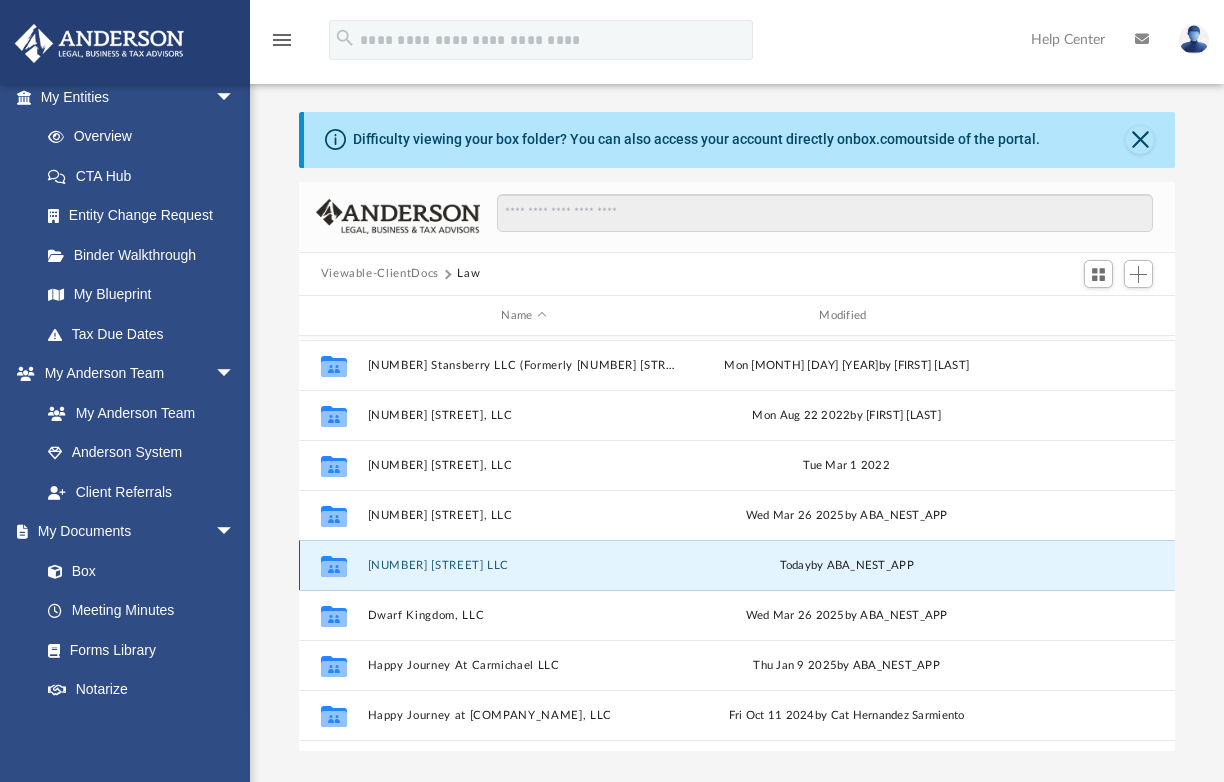 click on "545 E Main Ave LLC" at bounding box center (524, 565) 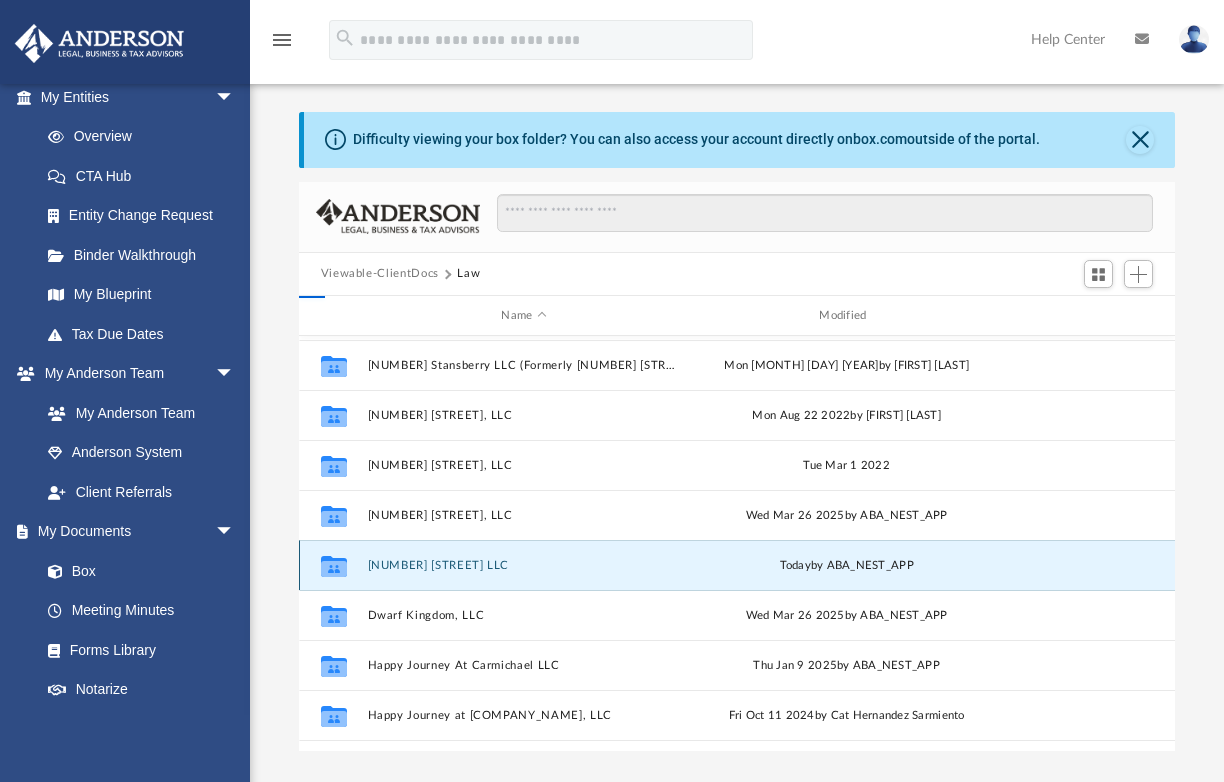 scroll, scrollTop: 0, scrollLeft: 0, axis: both 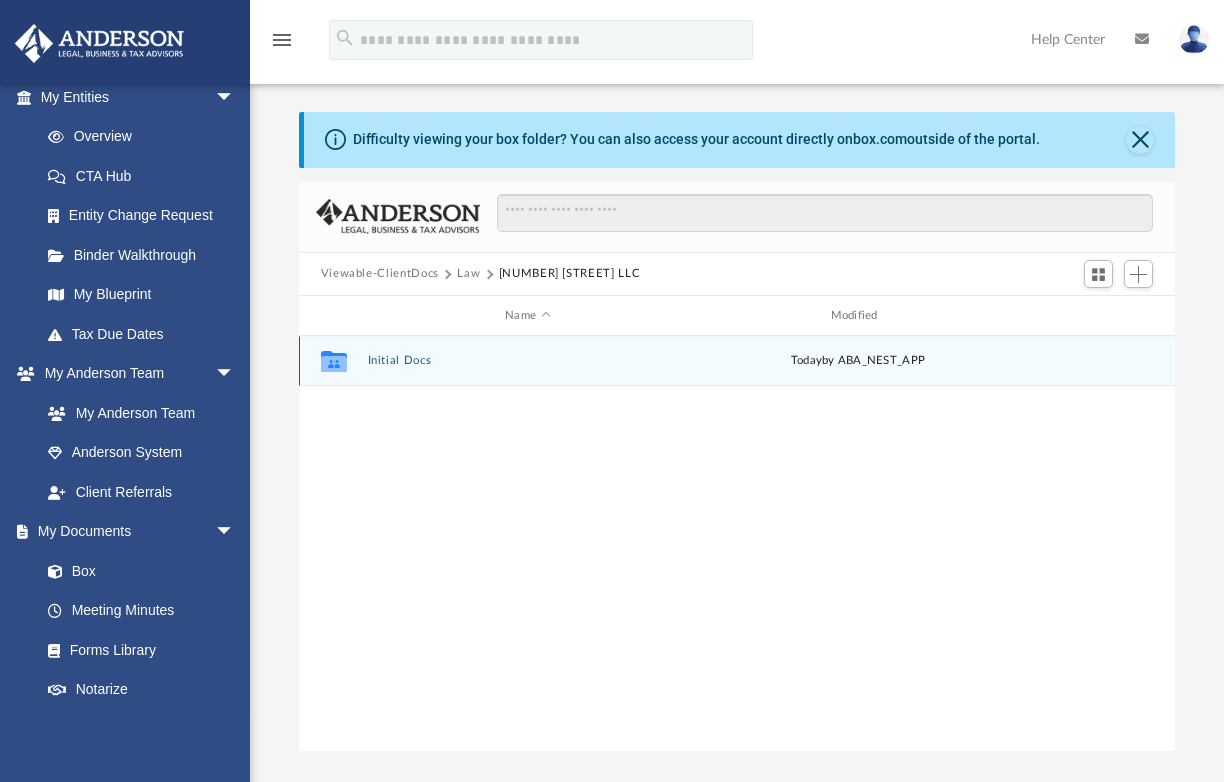 click on "Initial Docs" at bounding box center [527, 361] 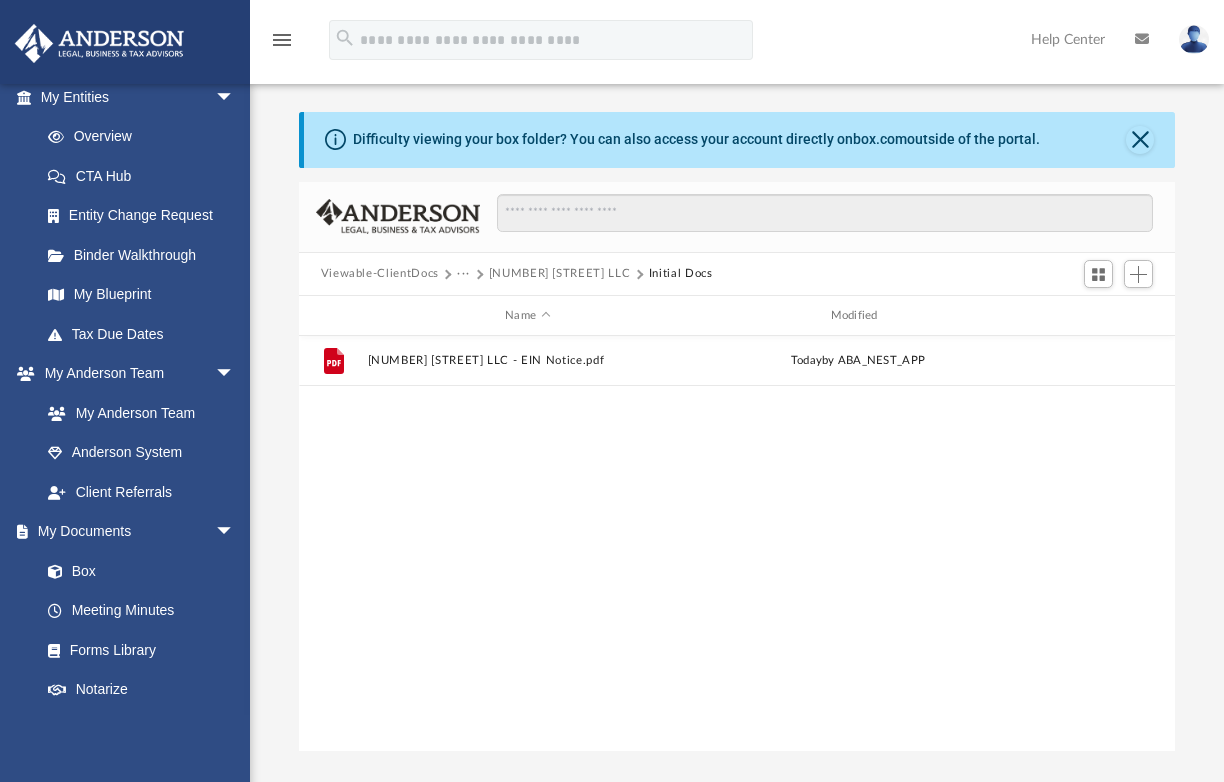 click on "545 E Main Ave LLC" at bounding box center (560, 274) 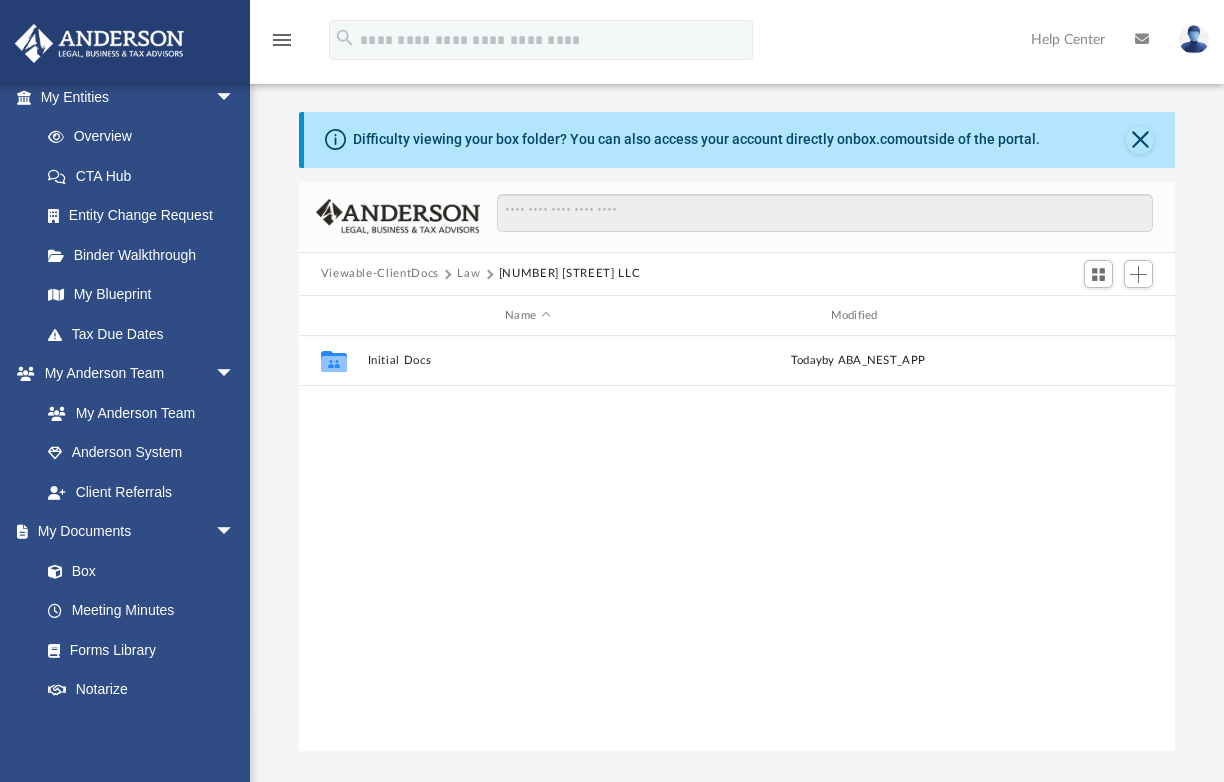 click on "Viewable-ClientDocs" at bounding box center [380, 274] 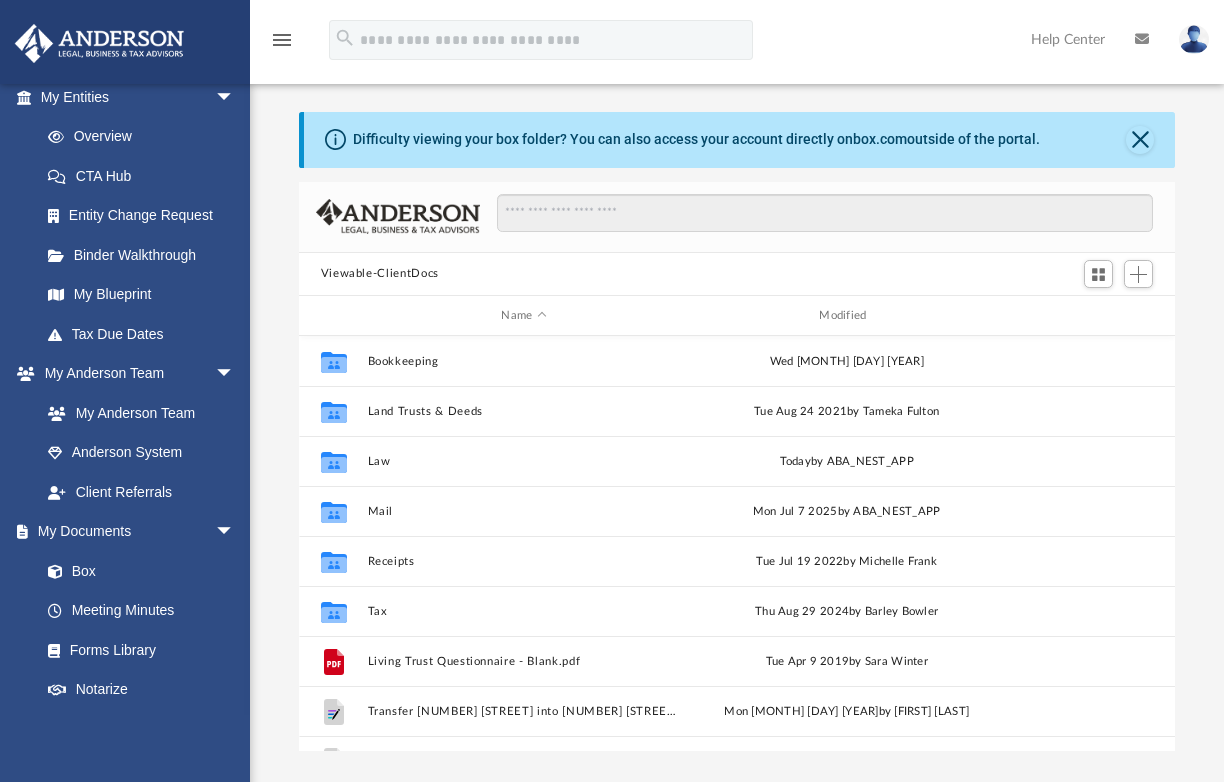 click on "Viewable-ClientDocs" at bounding box center [737, 275] 